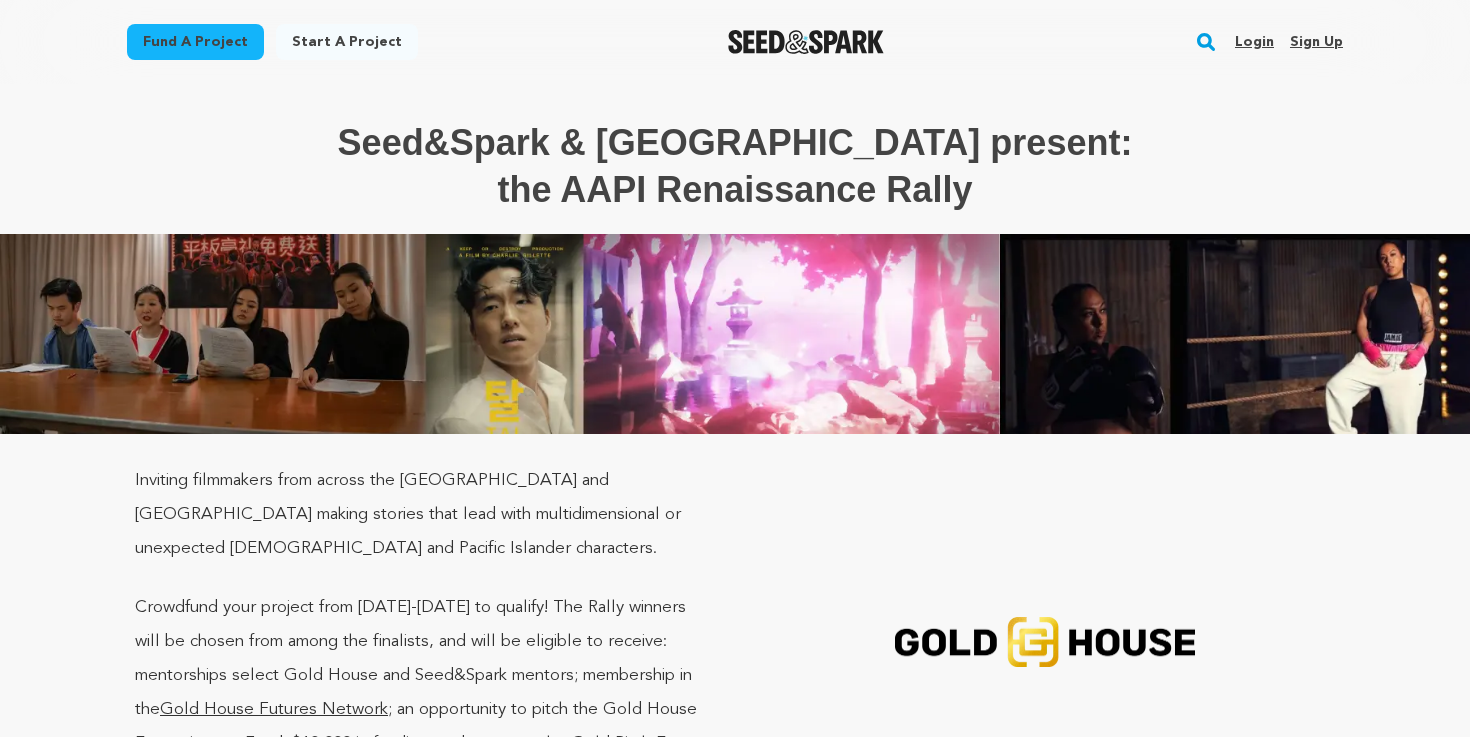 scroll, scrollTop: 0, scrollLeft: 0, axis: both 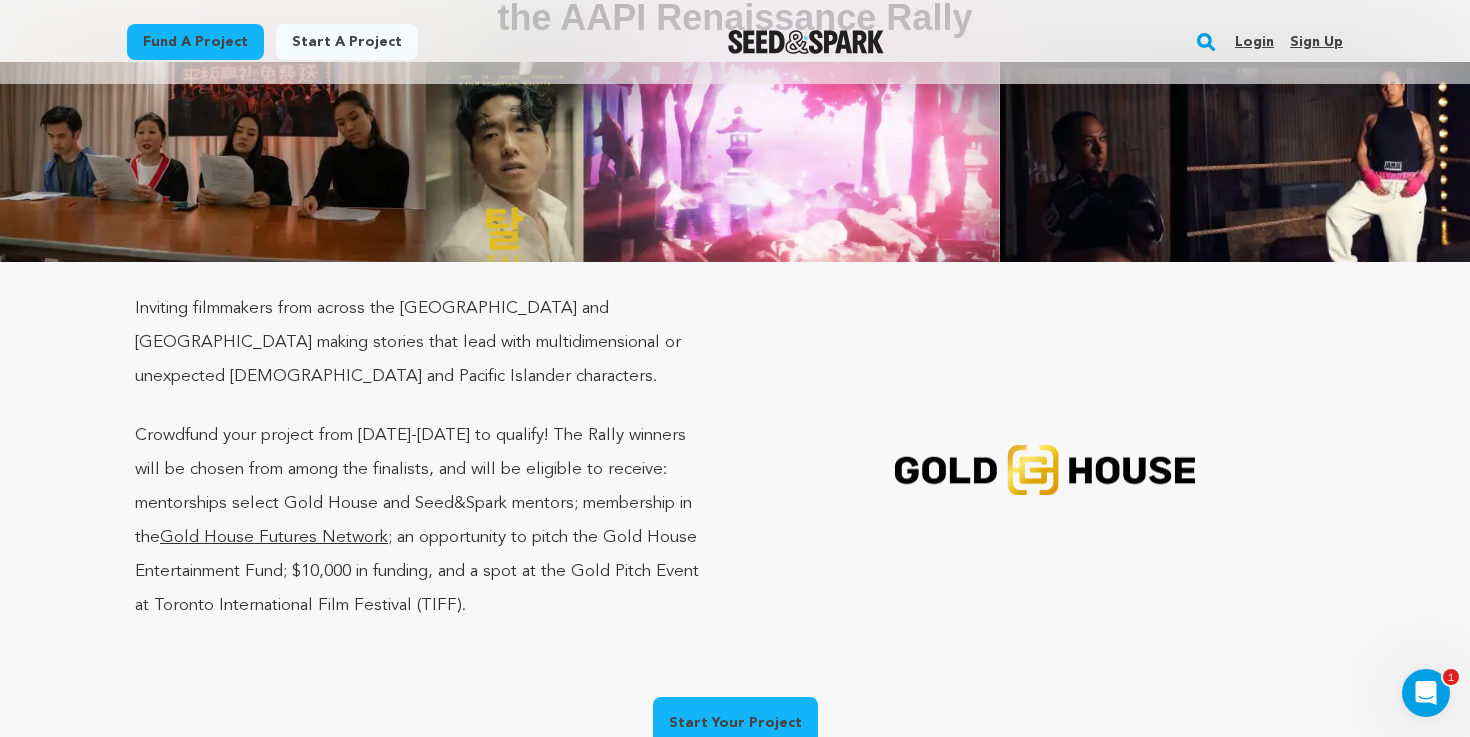 click on "Crowdfund your project from June 2-July 2, 2025 to qualify! The Rally winners will be chosen from among the finalists, and will be eligible to receive: mentorships select Gold House and Seed&Spark mentors; membership in the  Gold House Futures Network ; an opportunity to pitch the Gold House Entertainment Fund; $10,000 in funding, and a spot at the Gold Pitch Event at Toronto International Film Festival (TIFF)." at bounding box center [425, 521] 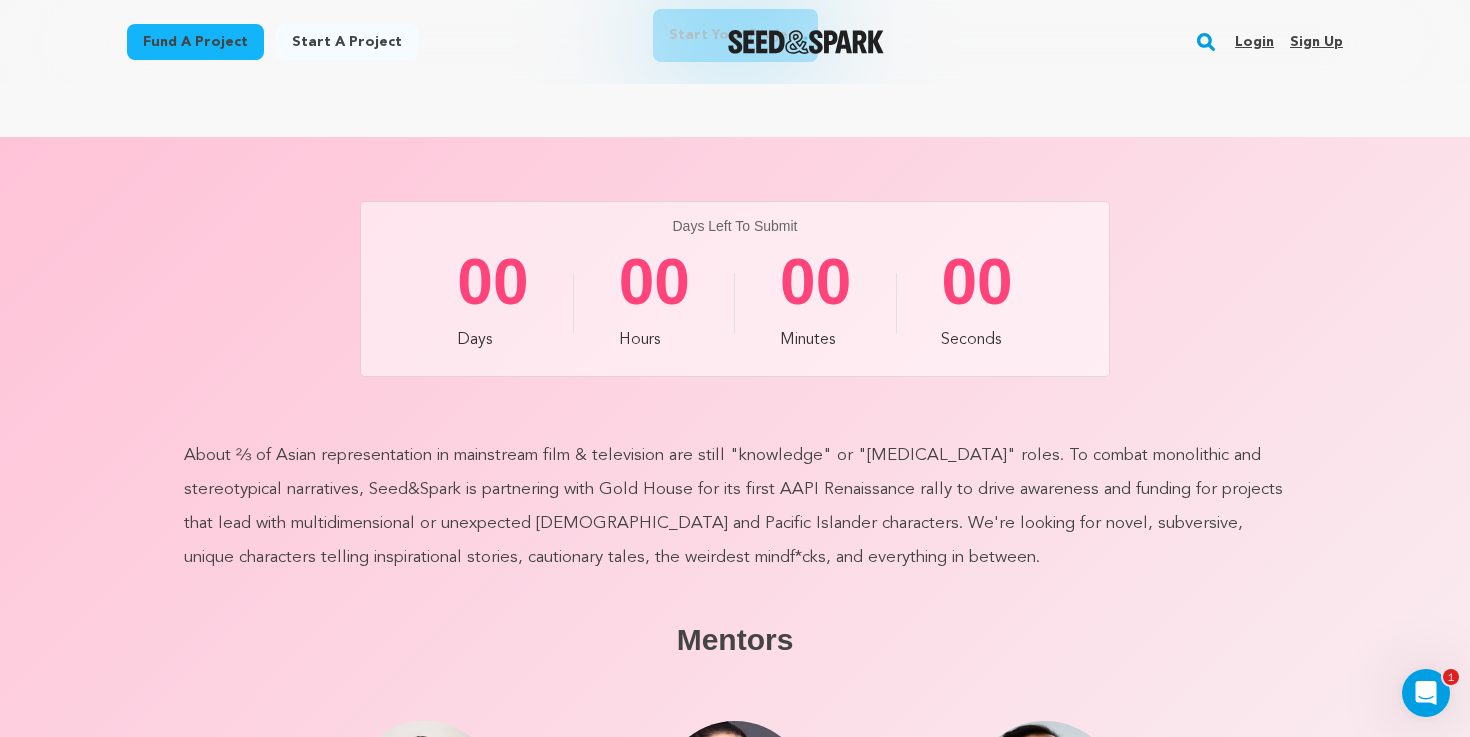 scroll, scrollTop: 864, scrollLeft: 0, axis: vertical 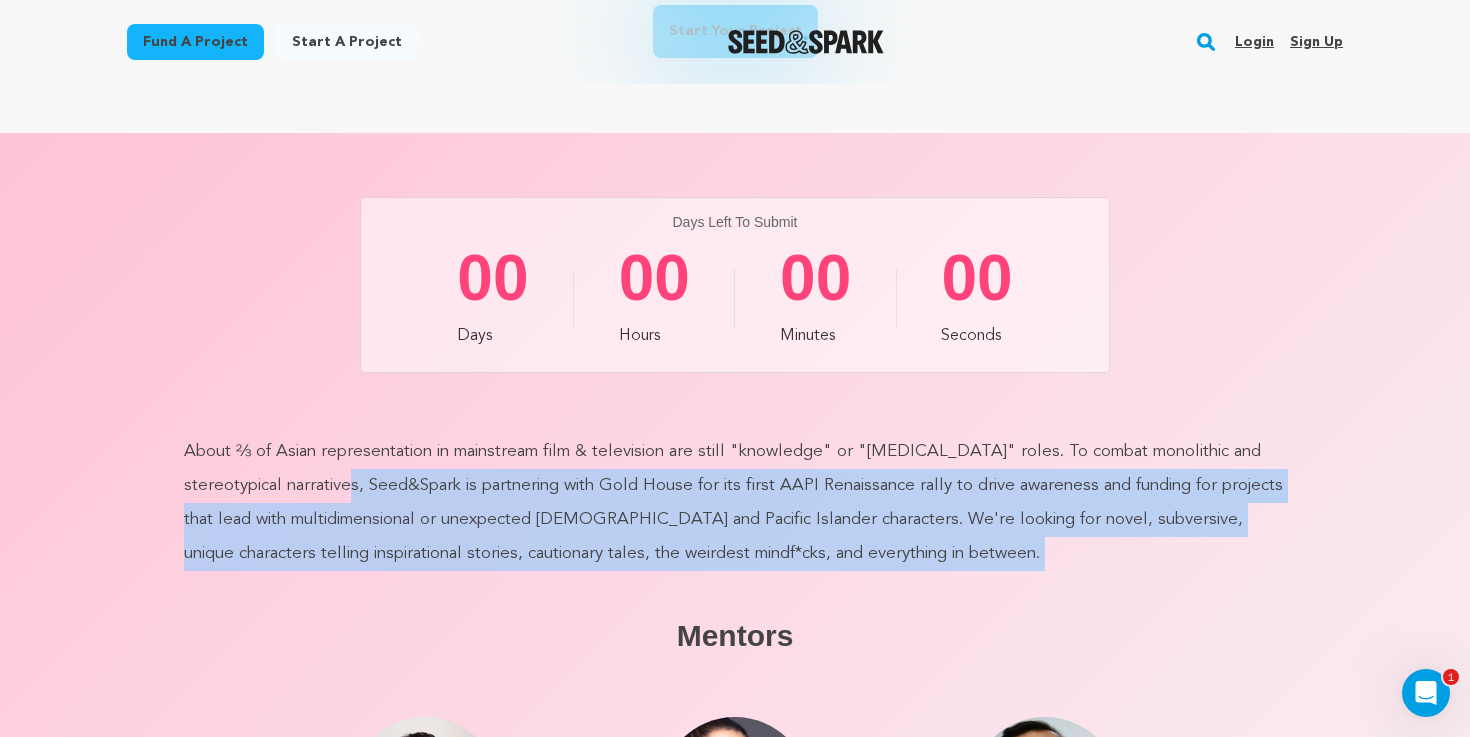 drag, startPoint x: 363, startPoint y: 451, endPoint x: 885, endPoint y: 563, distance: 533.8801 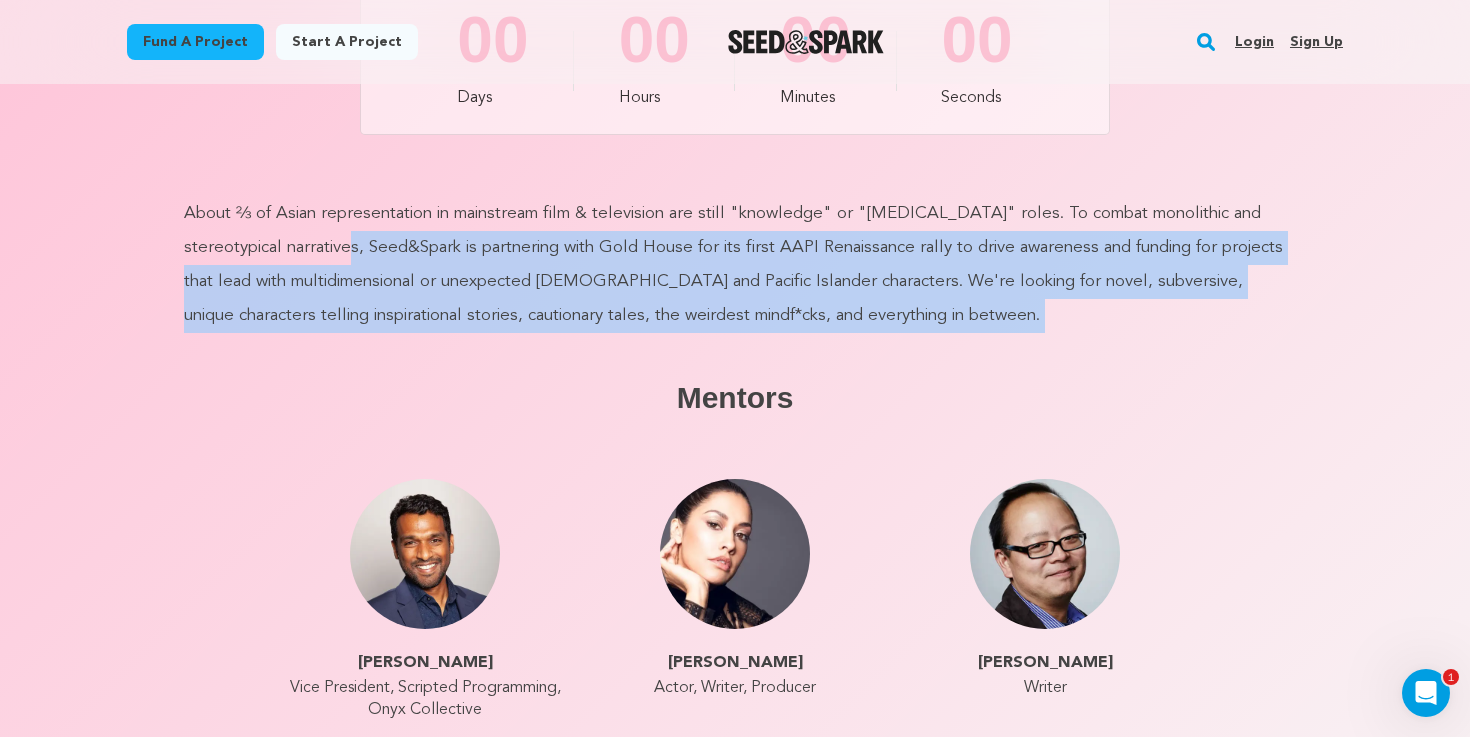 scroll, scrollTop: 1109, scrollLeft: 0, axis: vertical 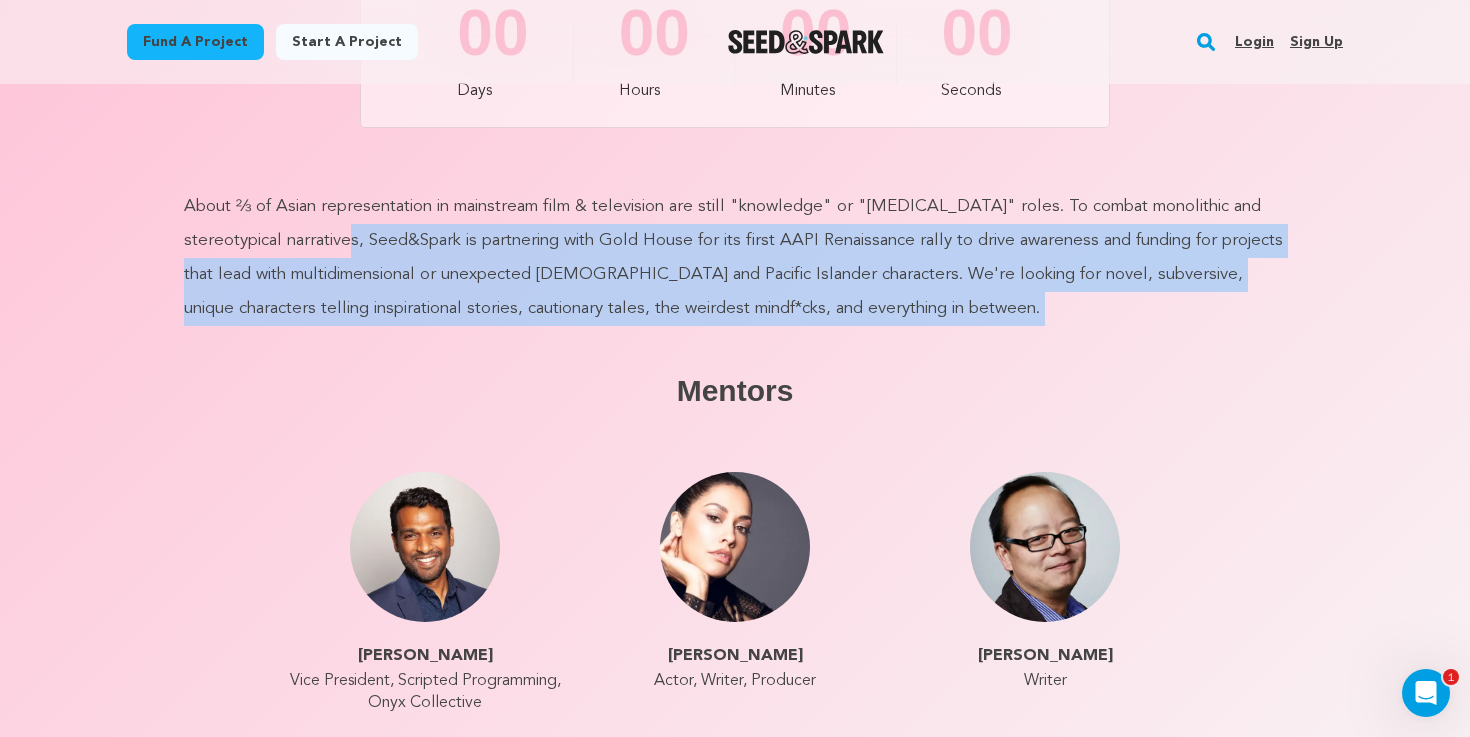 click on "Days Left To Submit
00
Days
00
Hours
00
Minutes
00
Seconds
Mentors" at bounding box center [735, 496] 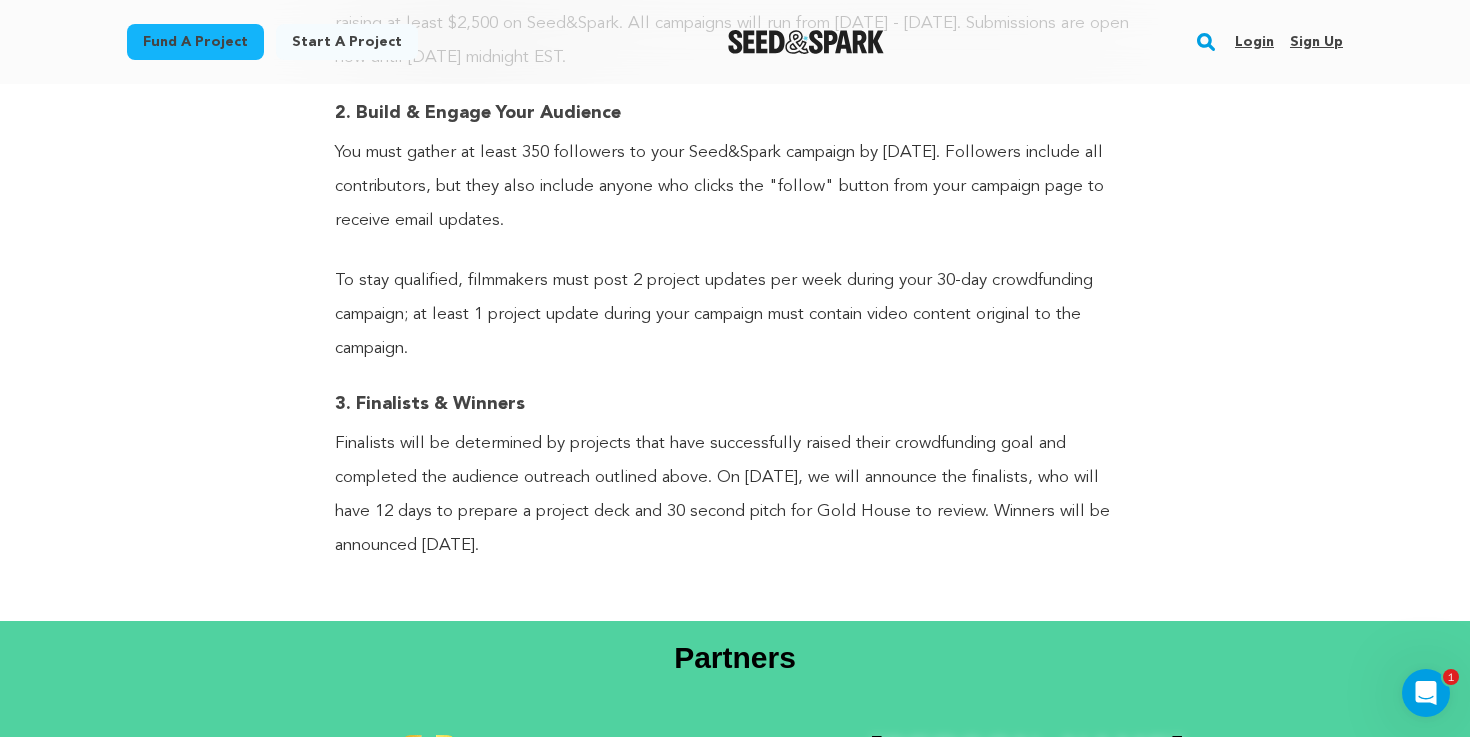 scroll, scrollTop: 2568, scrollLeft: 0, axis: vertical 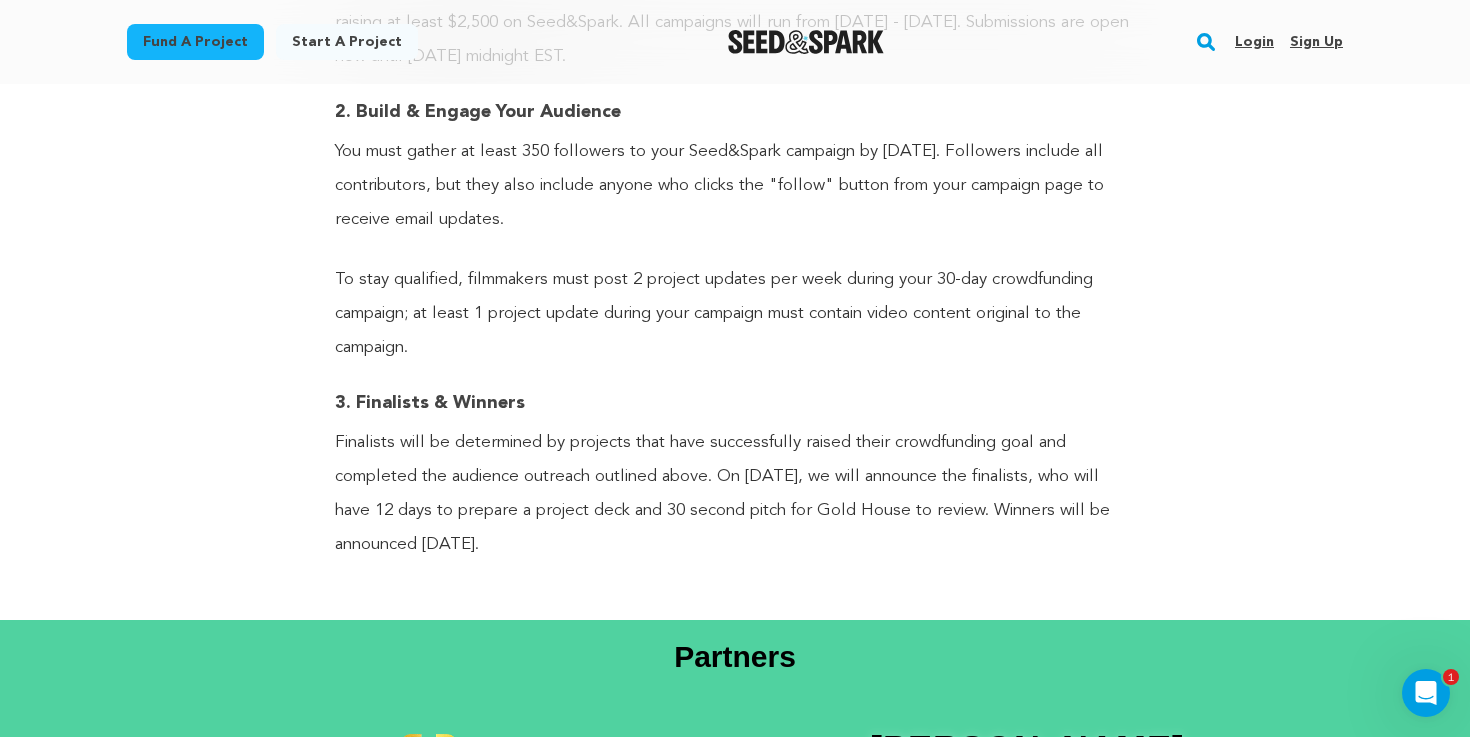 drag, startPoint x: 706, startPoint y: 440, endPoint x: 714, endPoint y: 515, distance: 75.42546 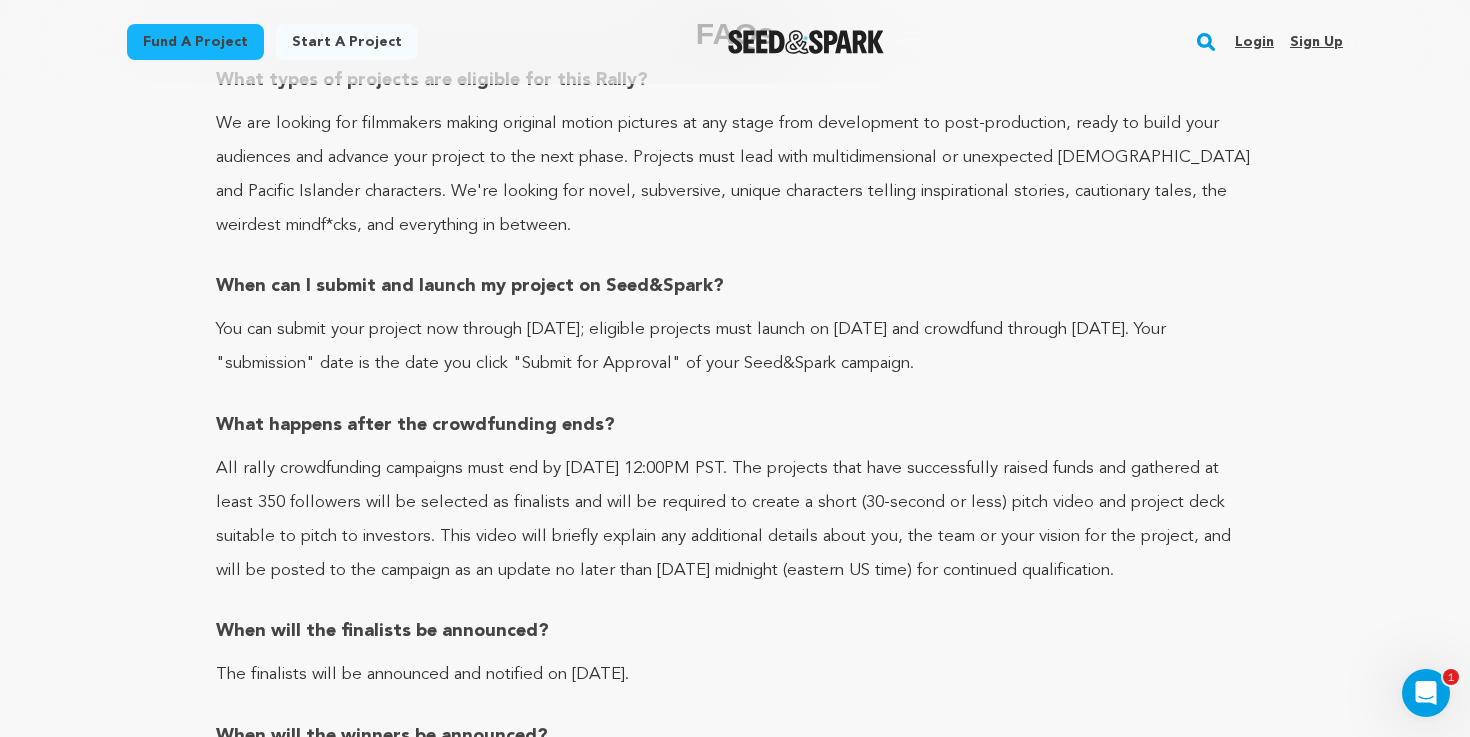 scroll, scrollTop: 3437, scrollLeft: 0, axis: vertical 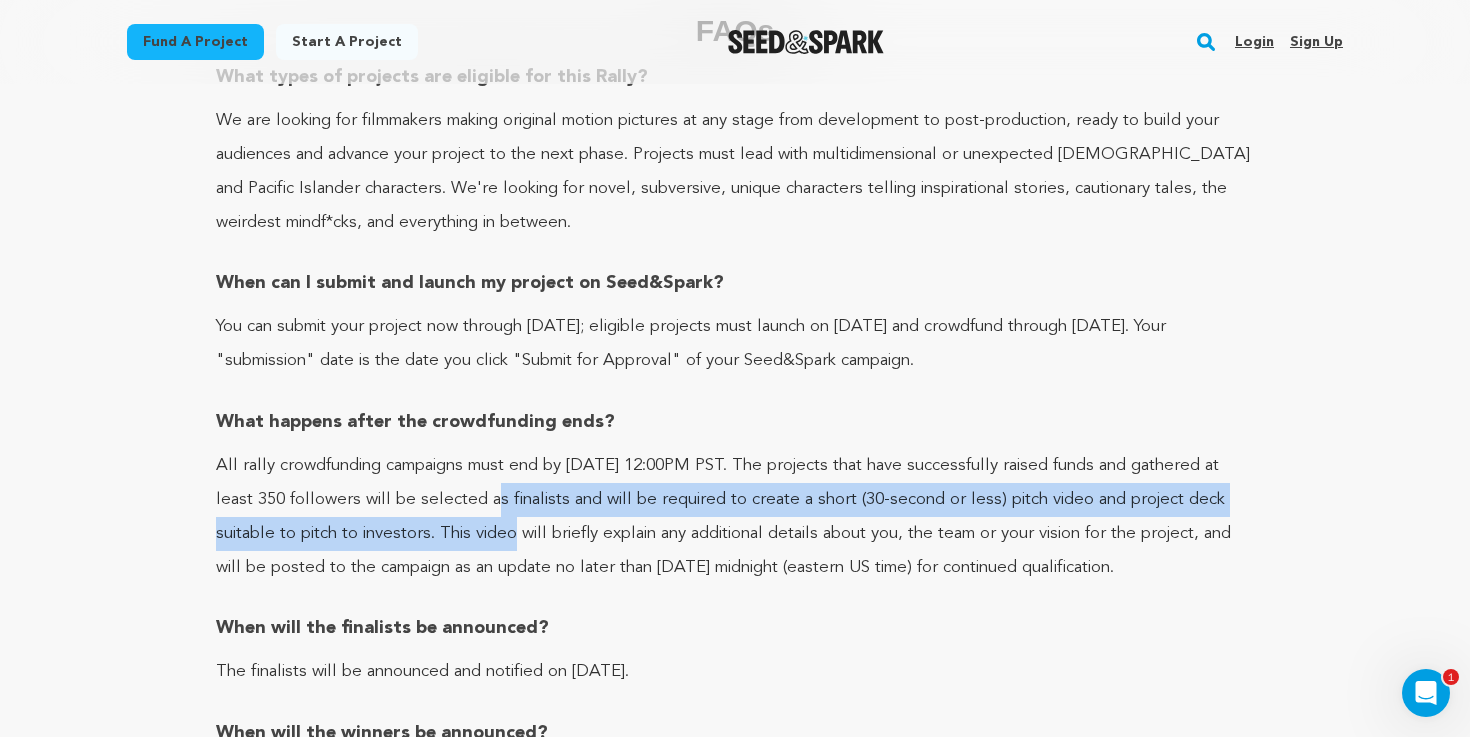 drag, startPoint x: 537, startPoint y: 499, endPoint x: 511, endPoint y: 468, distance: 40.459858 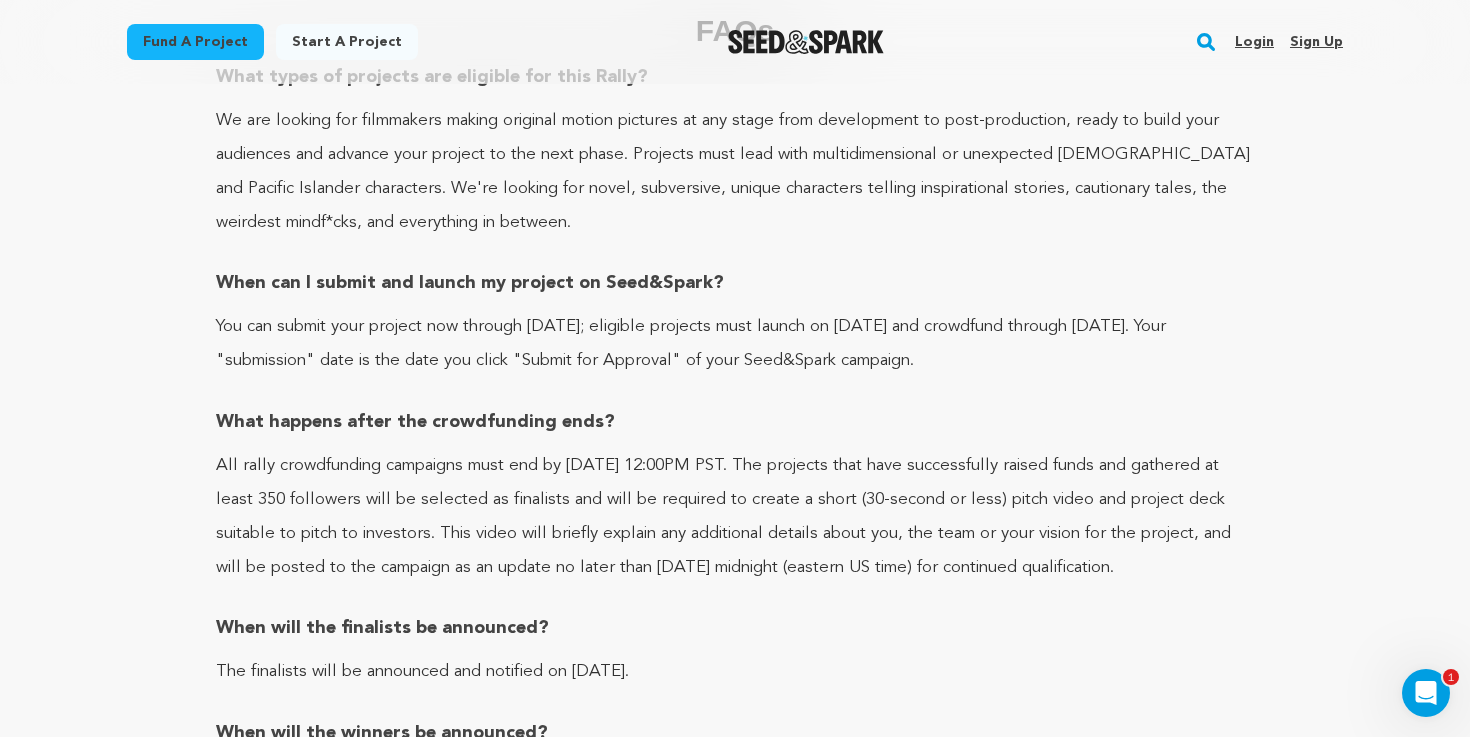 drag, startPoint x: 538, startPoint y: 496, endPoint x: 543, endPoint y: 563, distance: 67.18631 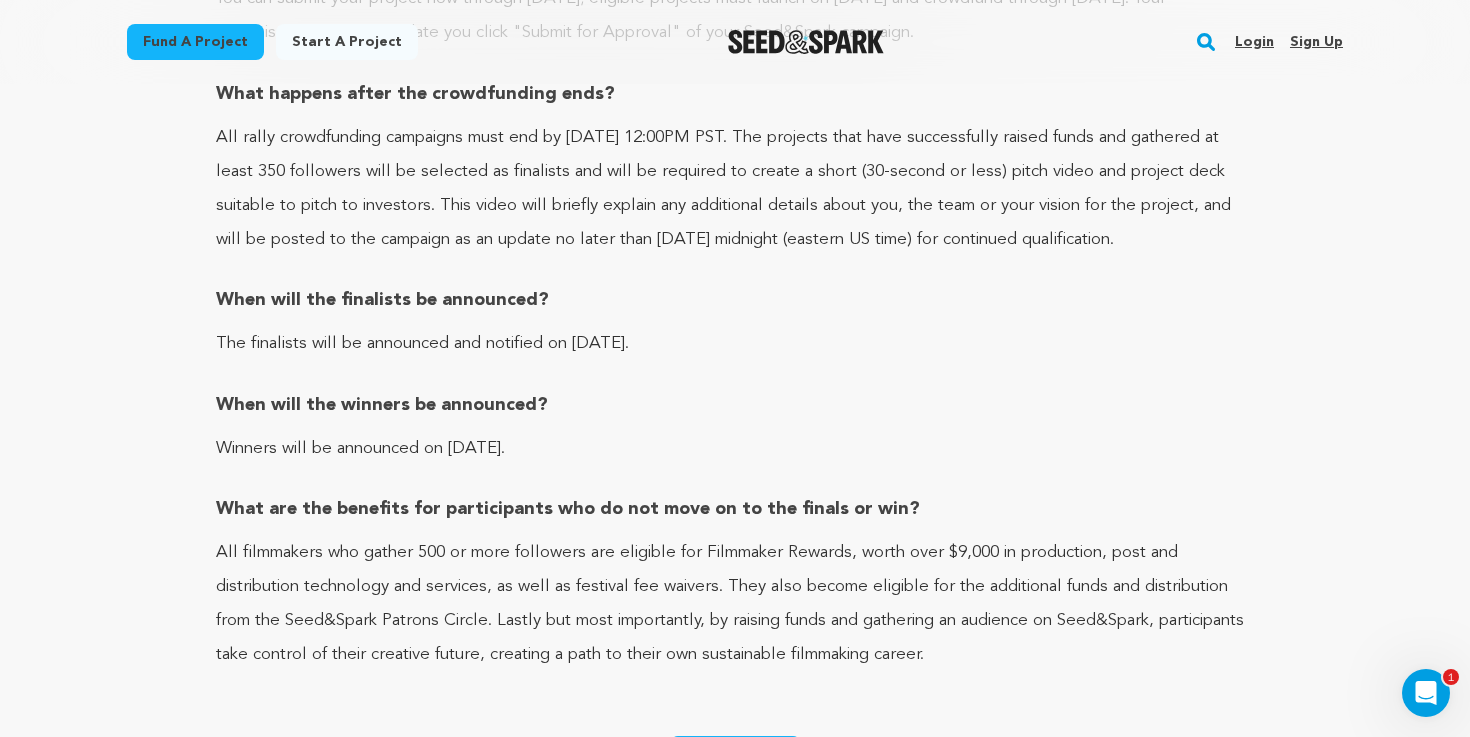 scroll, scrollTop: 3773, scrollLeft: 0, axis: vertical 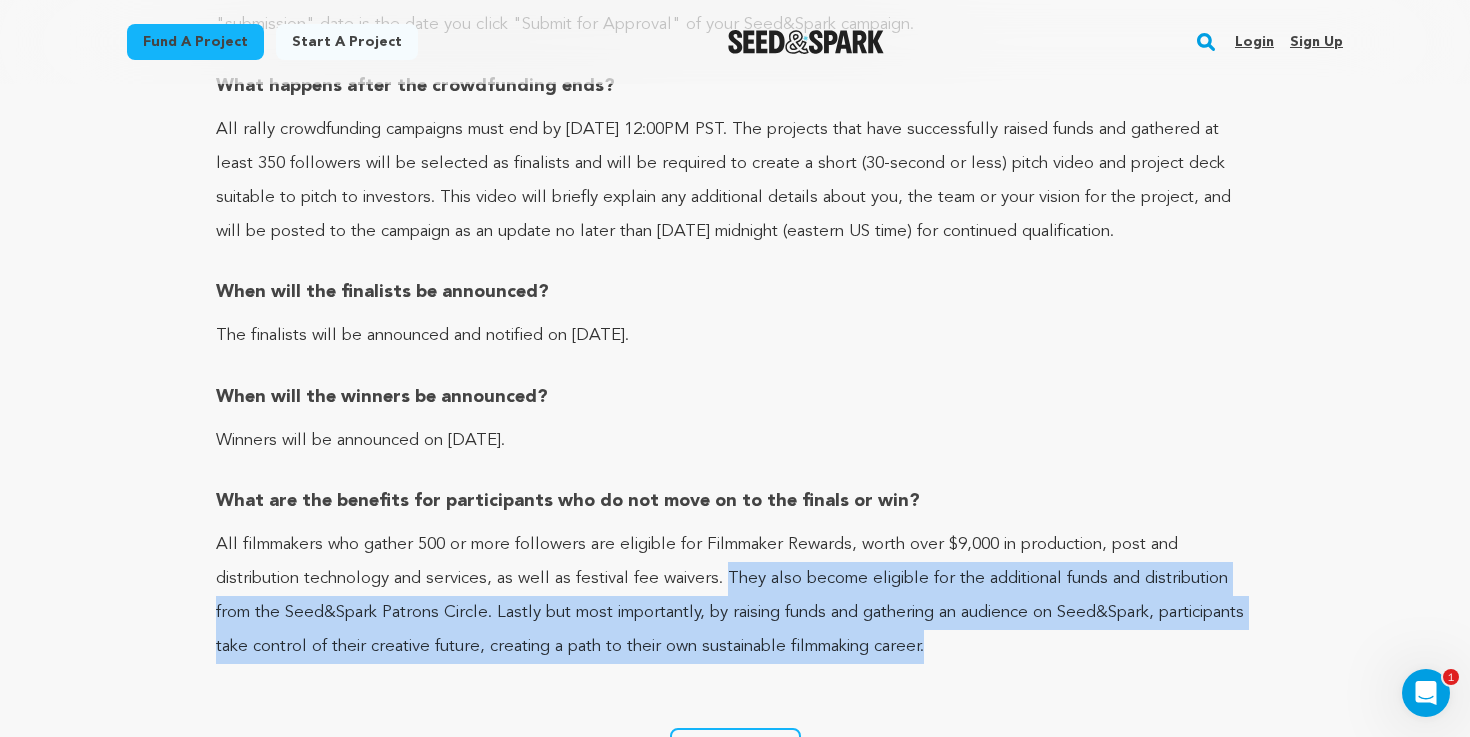 drag, startPoint x: 724, startPoint y: 577, endPoint x: 737, endPoint y: 670, distance: 93.904205 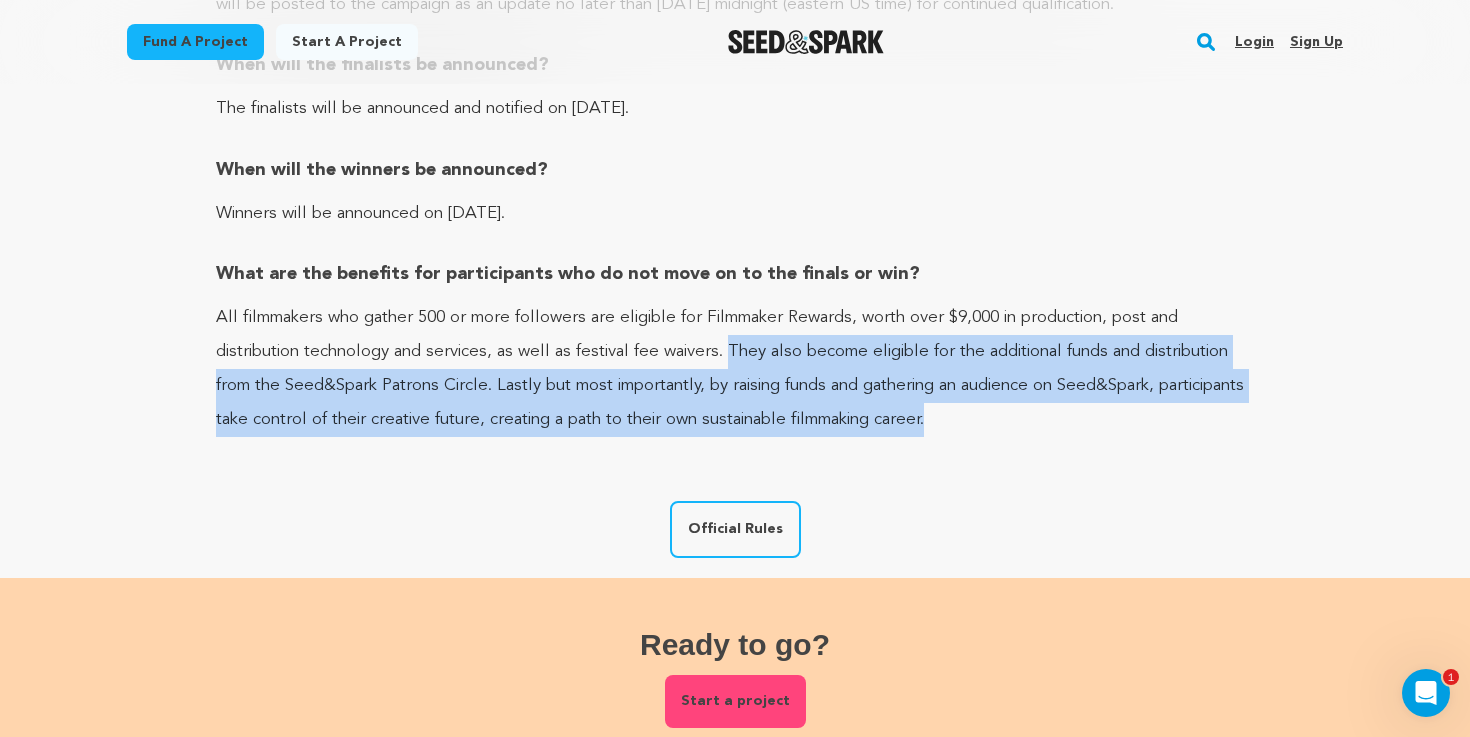 scroll, scrollTop: 4003, scrollLeft: 0, axis: vertical 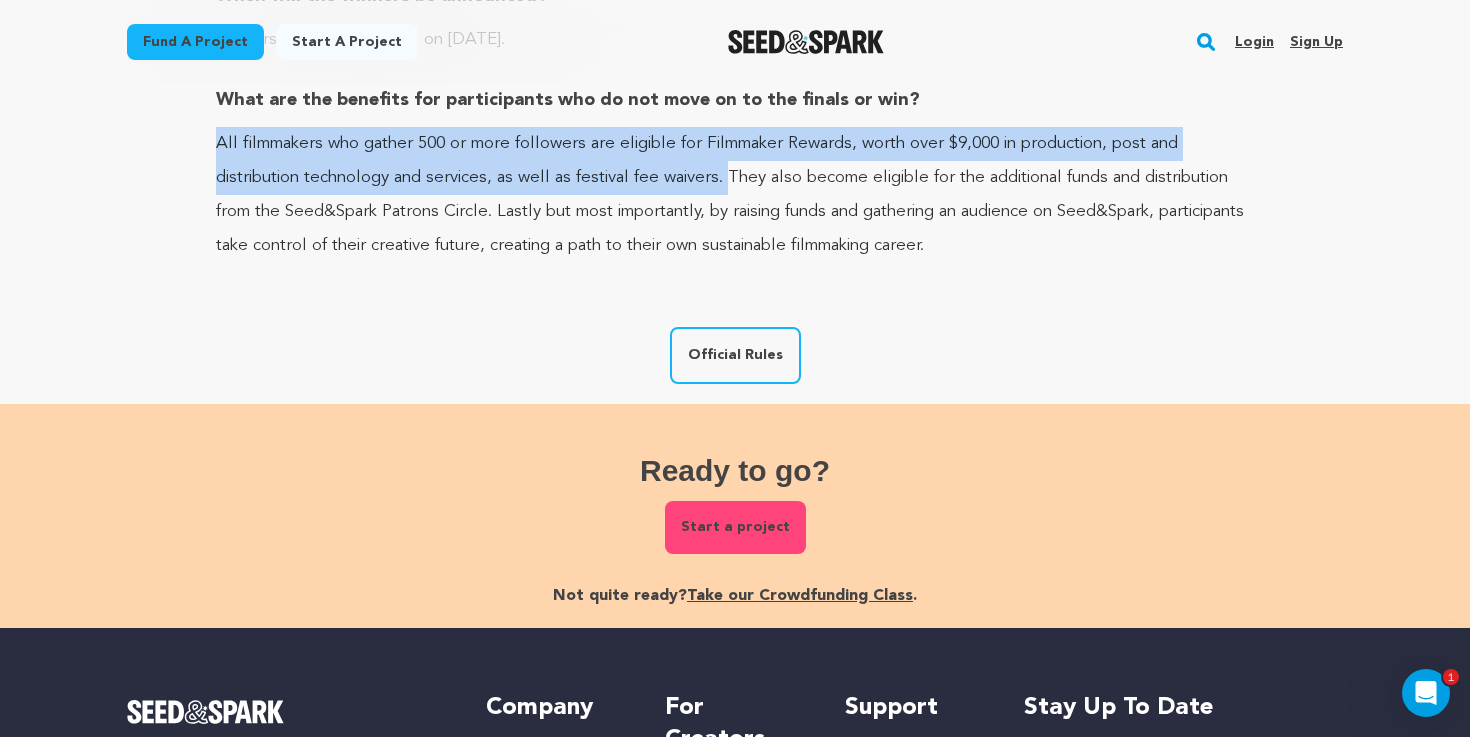 drag, startPoint x: 723, startPoint y: 176, endPoint x: 208, endPoint y: 143, distance: 516.0562 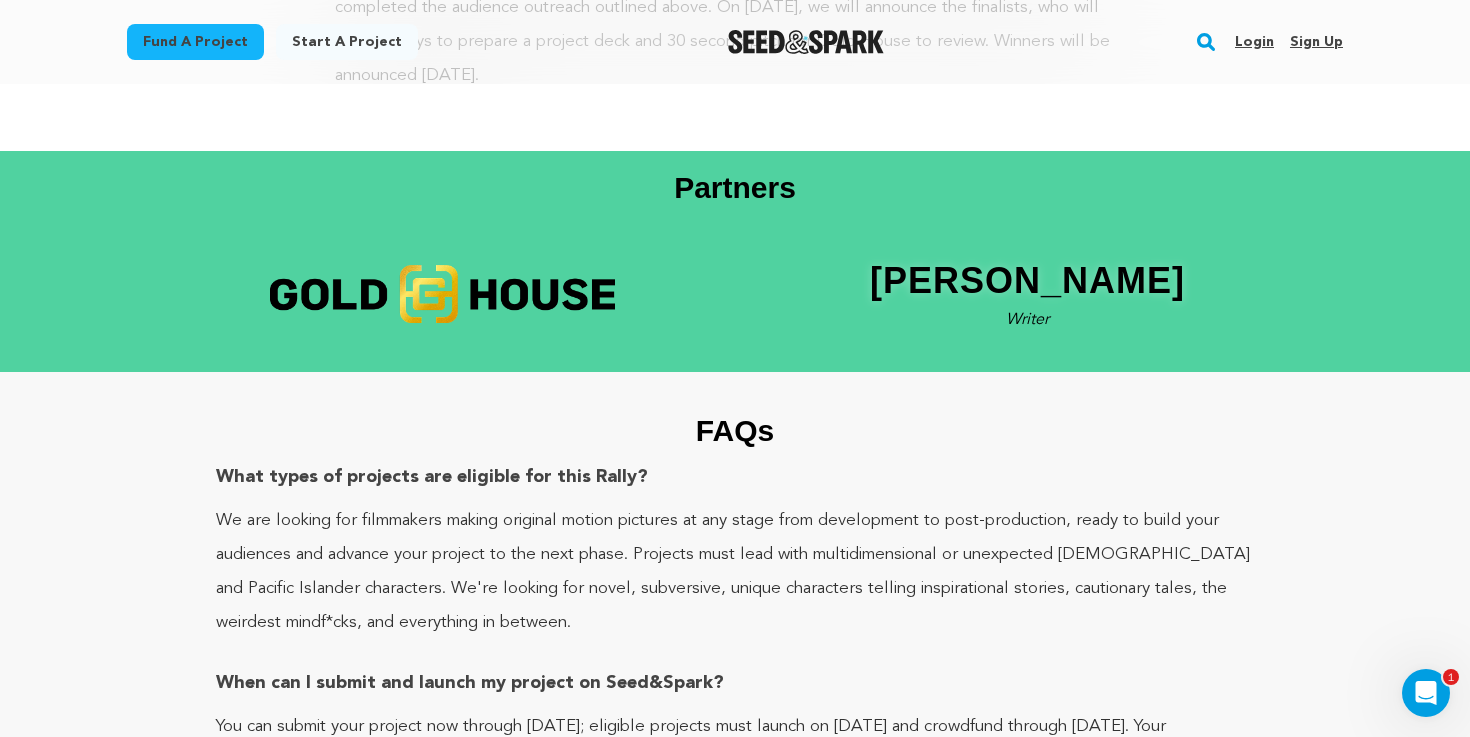 scroll, scrollTop: 2437, scrollLeft: 0, axis: vertical 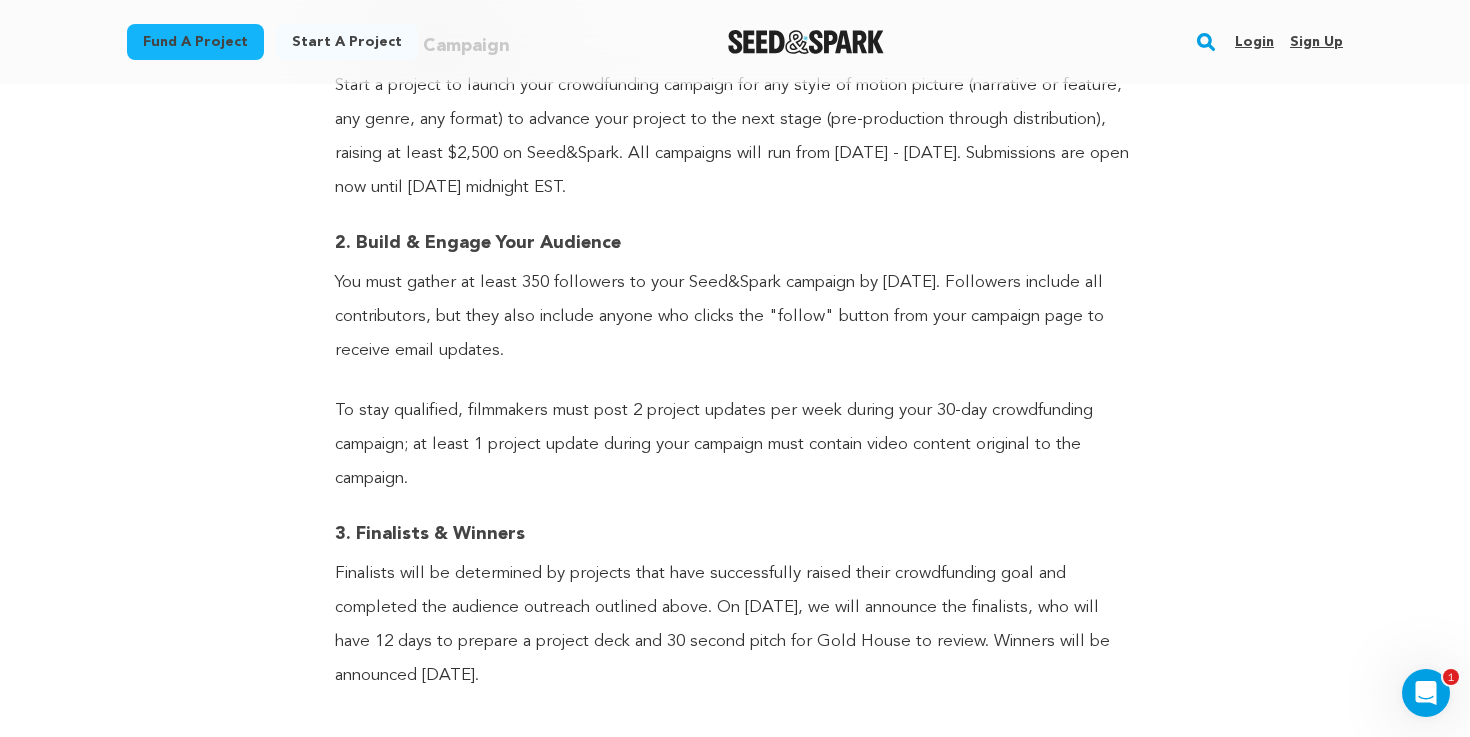 click on "Login" at bounding box center (1254, 42) 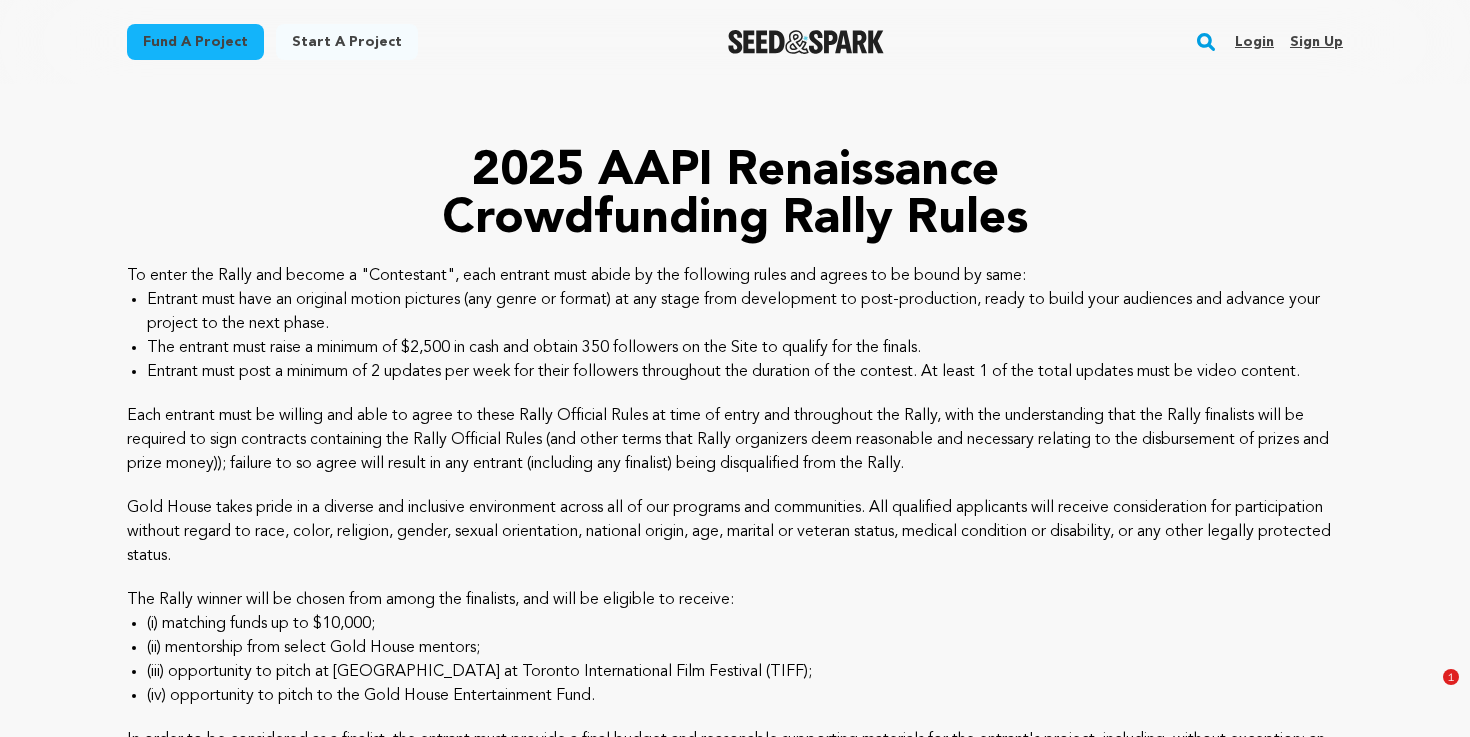 scroll, scrollTop: 0, scrollLeft: 0, axis: both 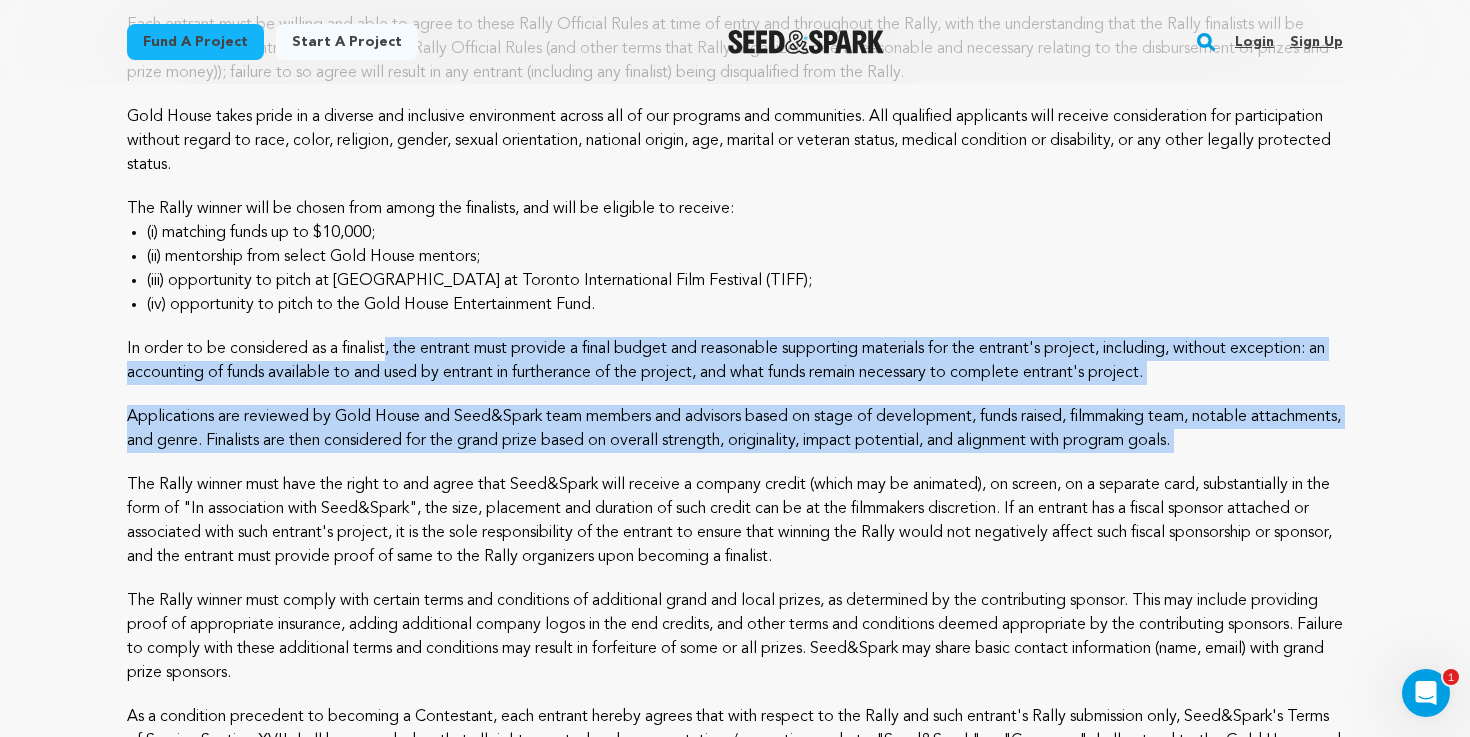 drag, startPoint x: 393, startPoint y: 353, endPoint x: 403, endPoint y: 463, distance: 110.45361 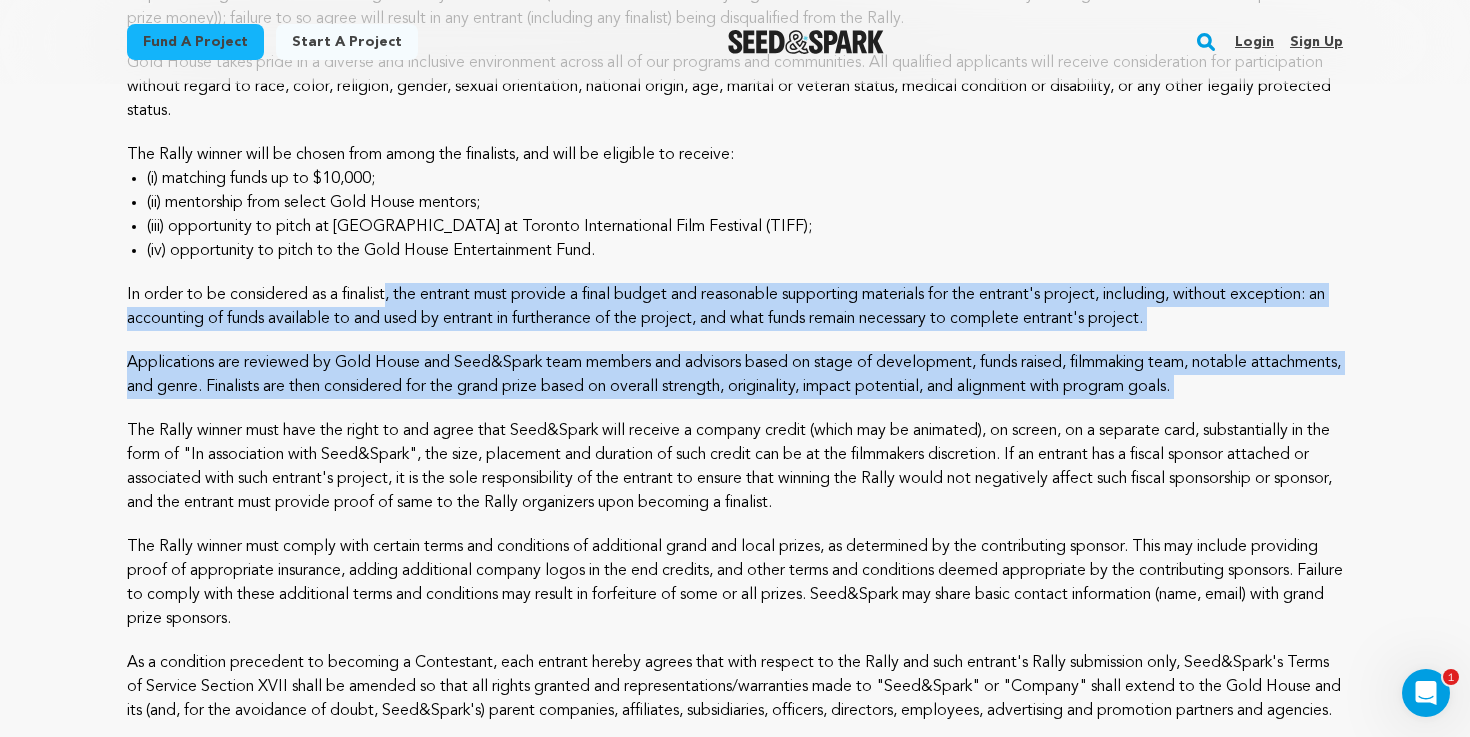 scroll, scrollTop: 451, scrollLeft: 0, axis: vertical 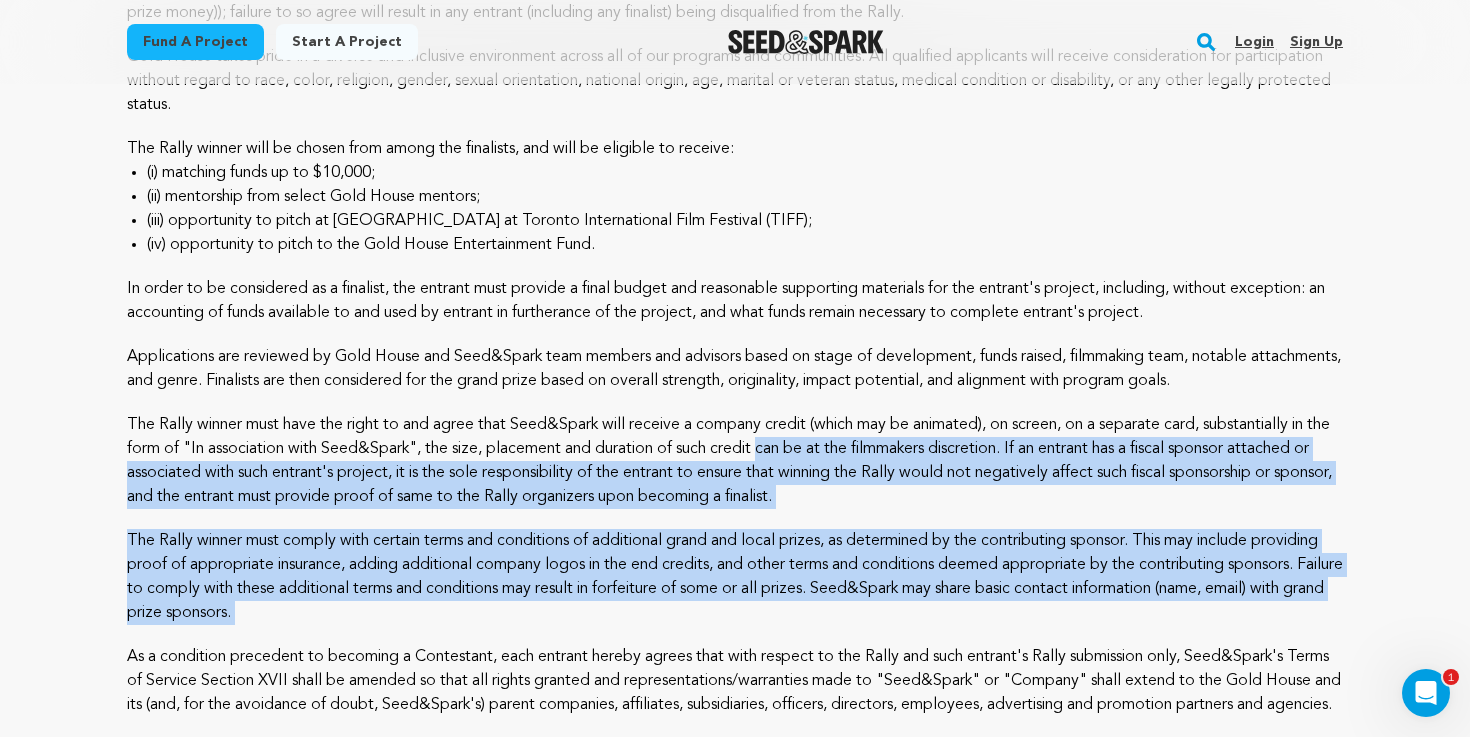 drag, startPoint x: 795, startPoint y: 450, endPoint x: 898, endPoint y: 633, distance: 209.99524 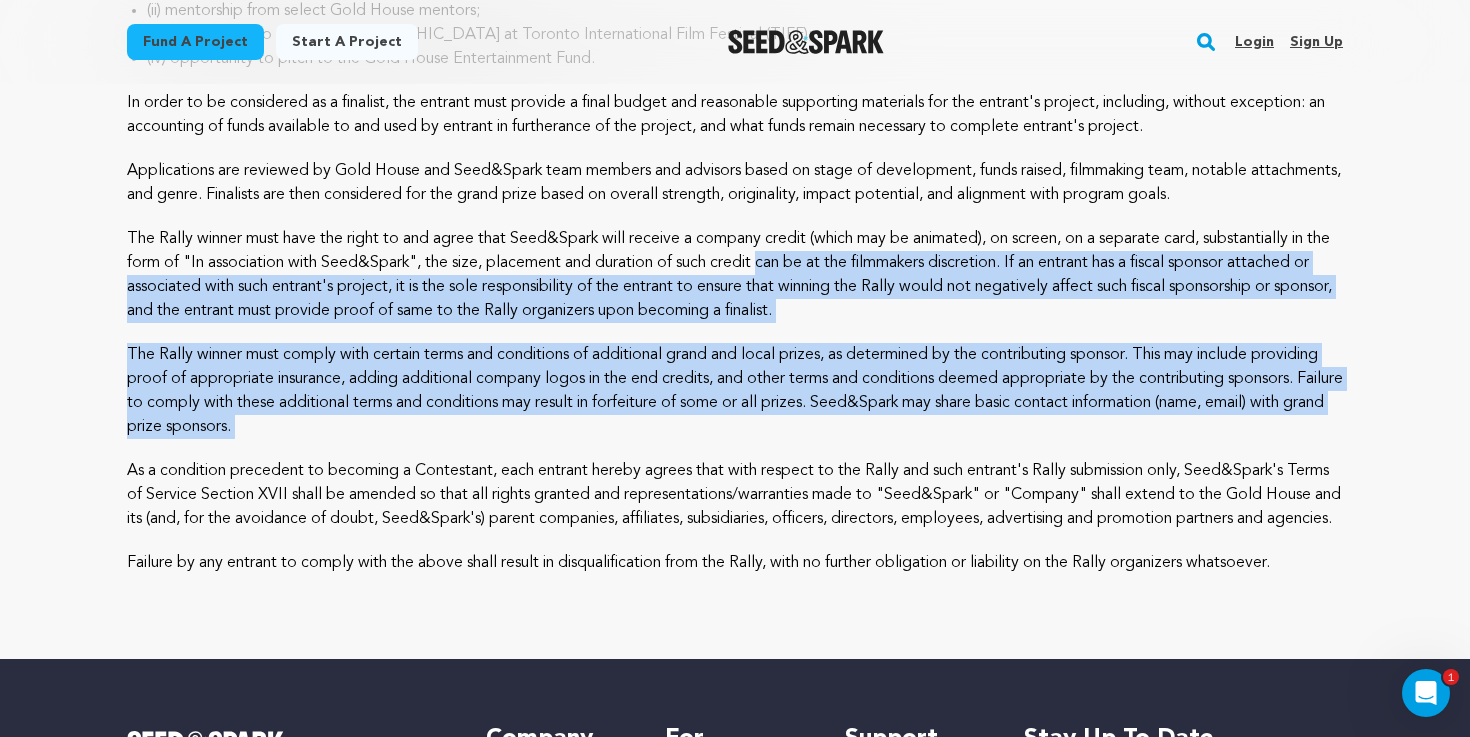 scroll, scrollTop: 651, scrollLeft: 0, axis: vertical 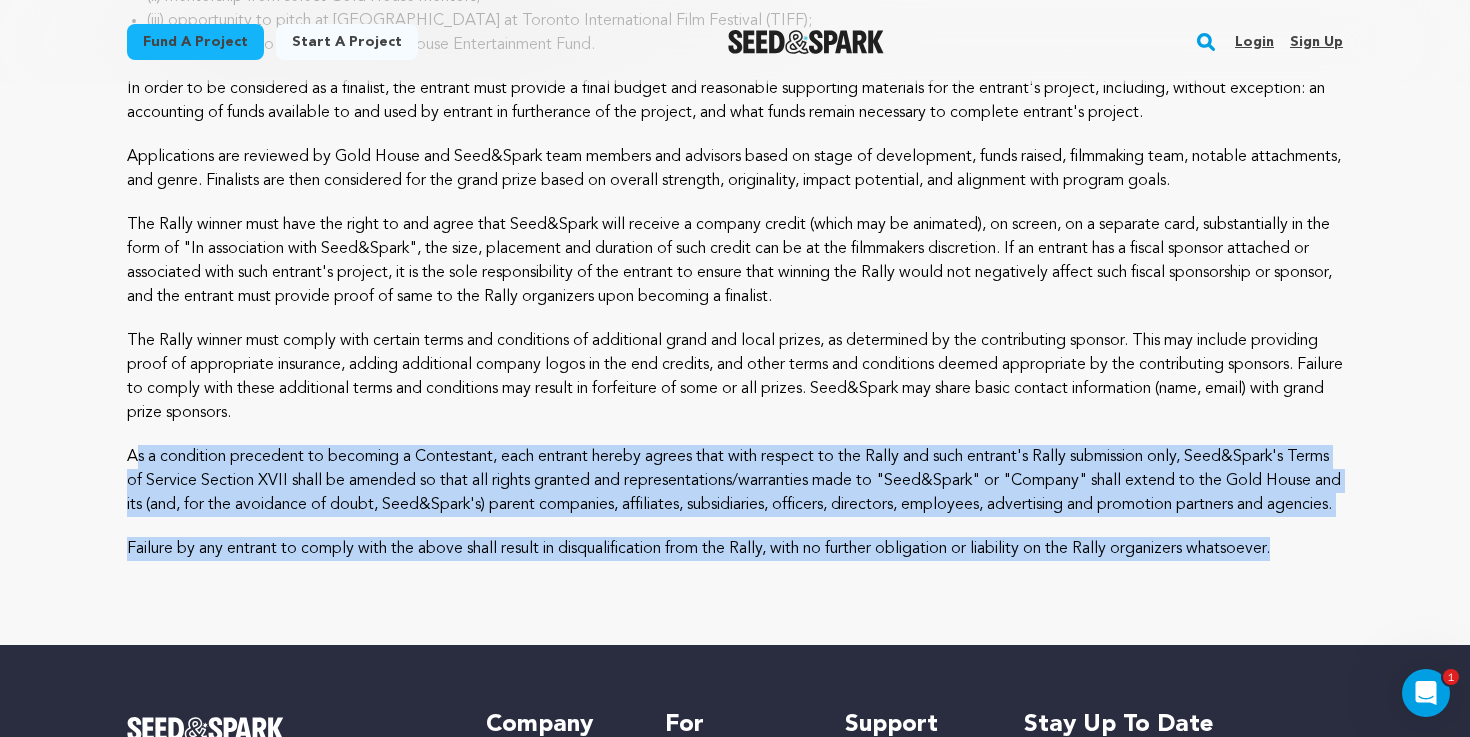 drag, startPoint x: 133, startPoint y: 452, endPoint x: 232, endPoint y: 609, distance: 185.60712 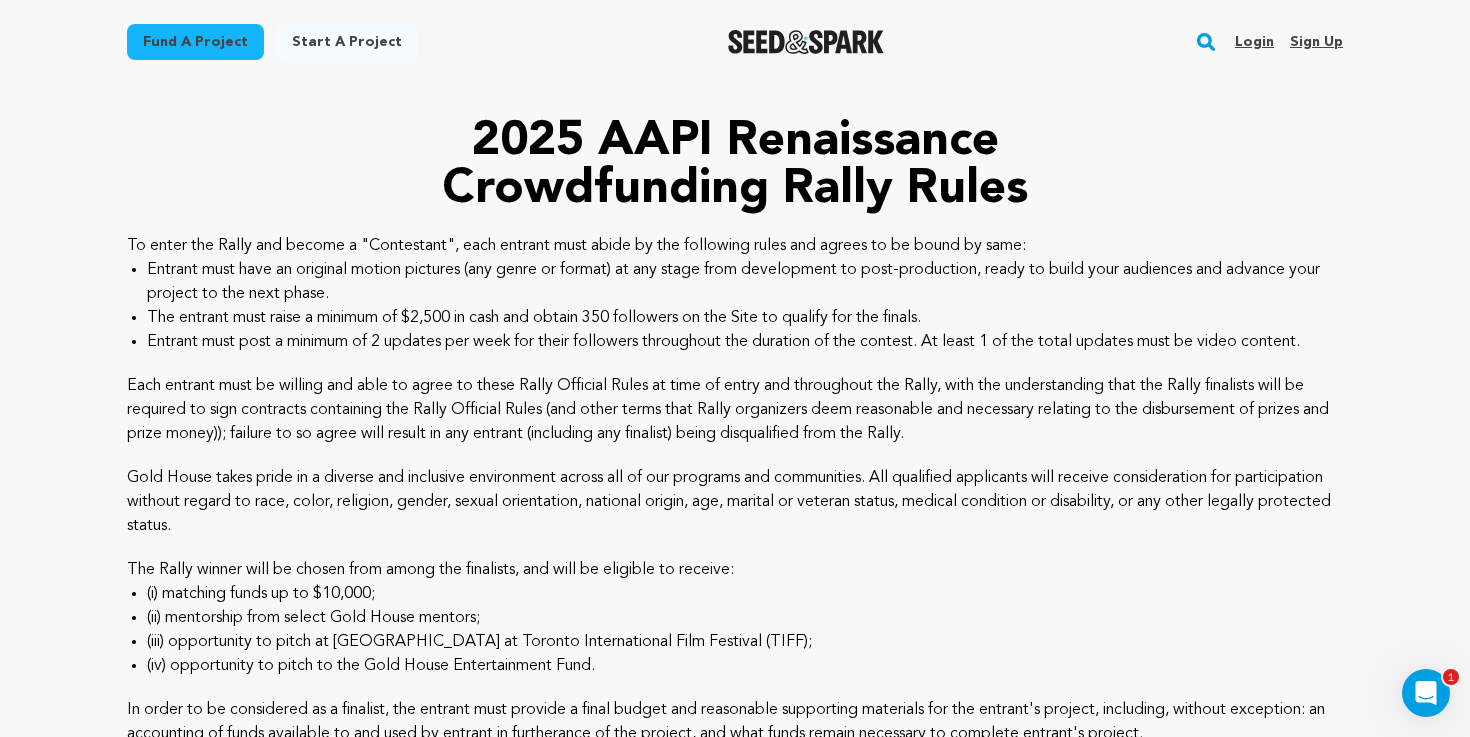 scroll, scrollTop: 29, scrollLeft: 0, axis: vertical 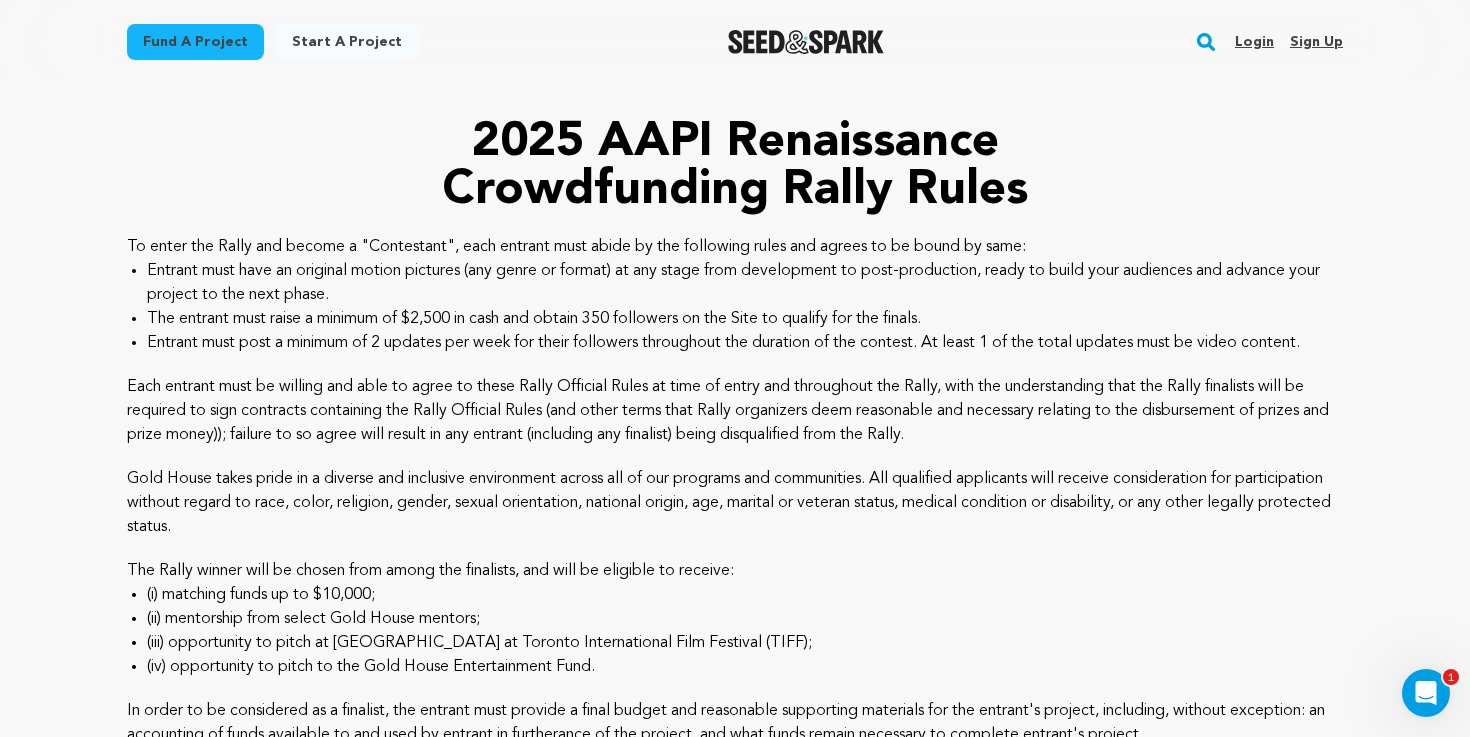 click on "2025 AAPI Renaissance Crowdfunding Rally Rules
To enter the Rally and become a "Contestant", each entrant must abide by the following rules and agrees to be bound by same:
Entrant must have an original motion pictures (any genre or format) at any stage from development to post-production, ready to build your audiences and advance your project to the next phase.
The entrant must raise a minimum of $2,500 in cash and obtain 350 followers on the Site to qualify for the finals.
Entrant must post a minimum of 2 updates per week for their followers throughout the duration of the contest. At least 1 of the total updates must be video content.
The Rally winner will be chosen from among the finalists, and will be eligible to receive:
(i) matching funds up to $10,000;
(ii) mentorship from select Gold House mentors;
(iii) opportunity to pitch at Gold Pitch at Toronto International Film Festival (TIFF);" at bounding box center [735, 651] 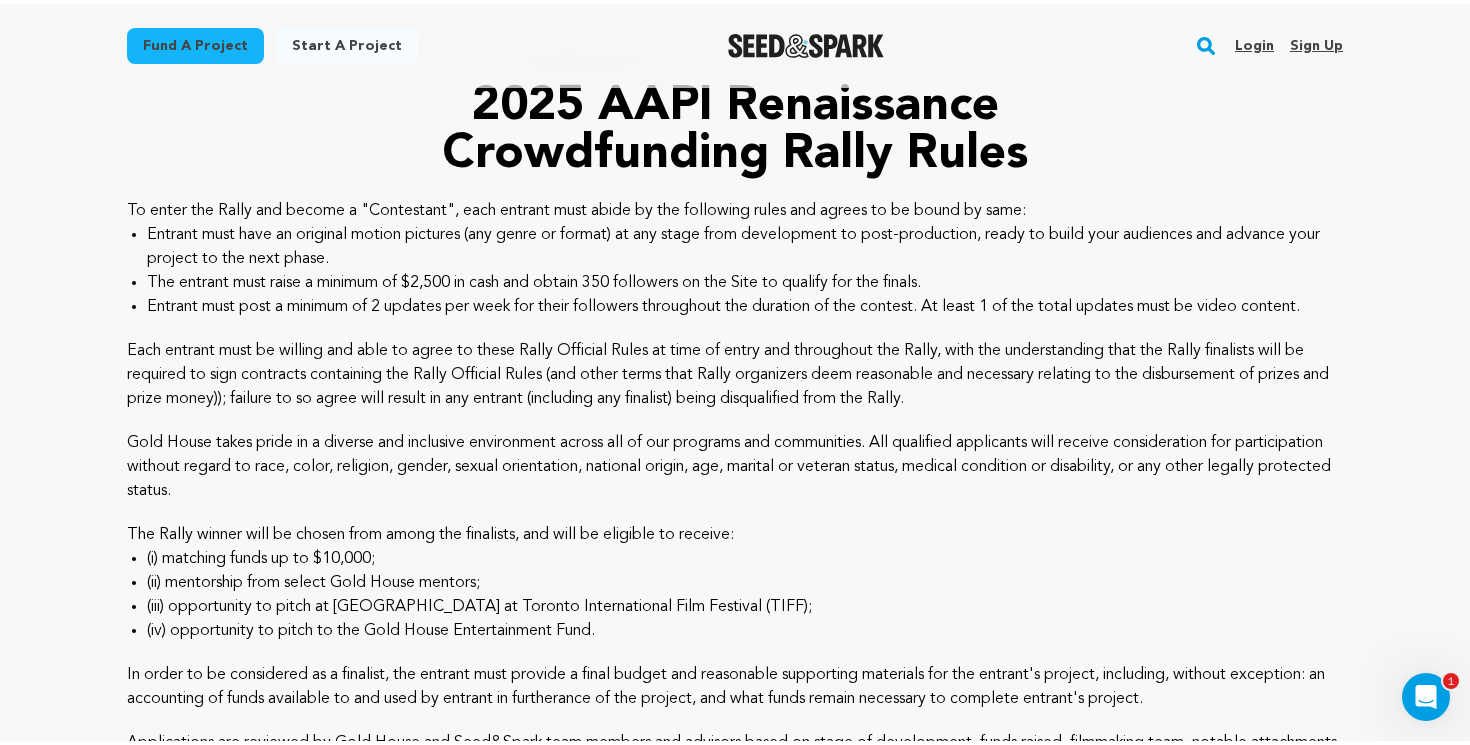 scroll, scrollTop: 0, scrollLeft: 0, axis: both 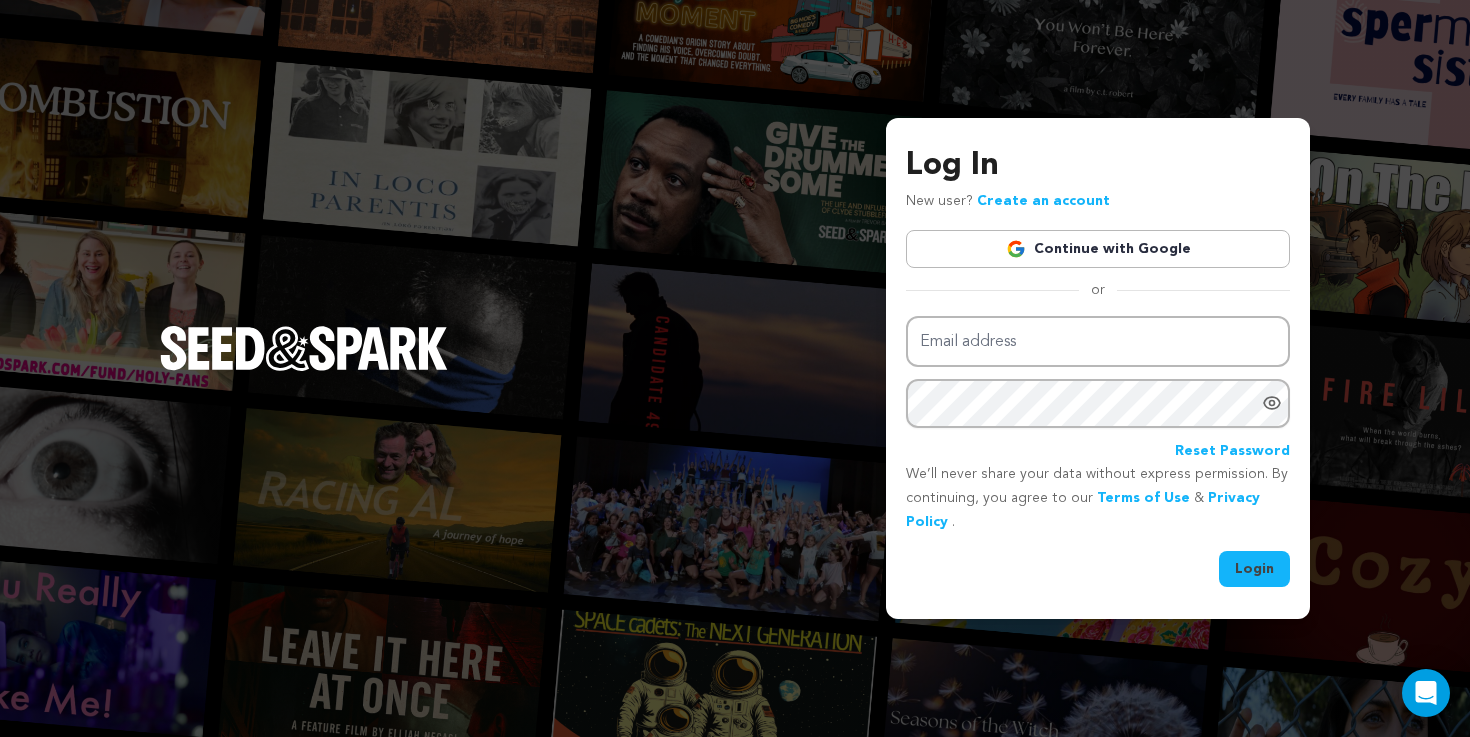 type on "[EMAIL_ADDRESS][DOMAIN_NAME]" 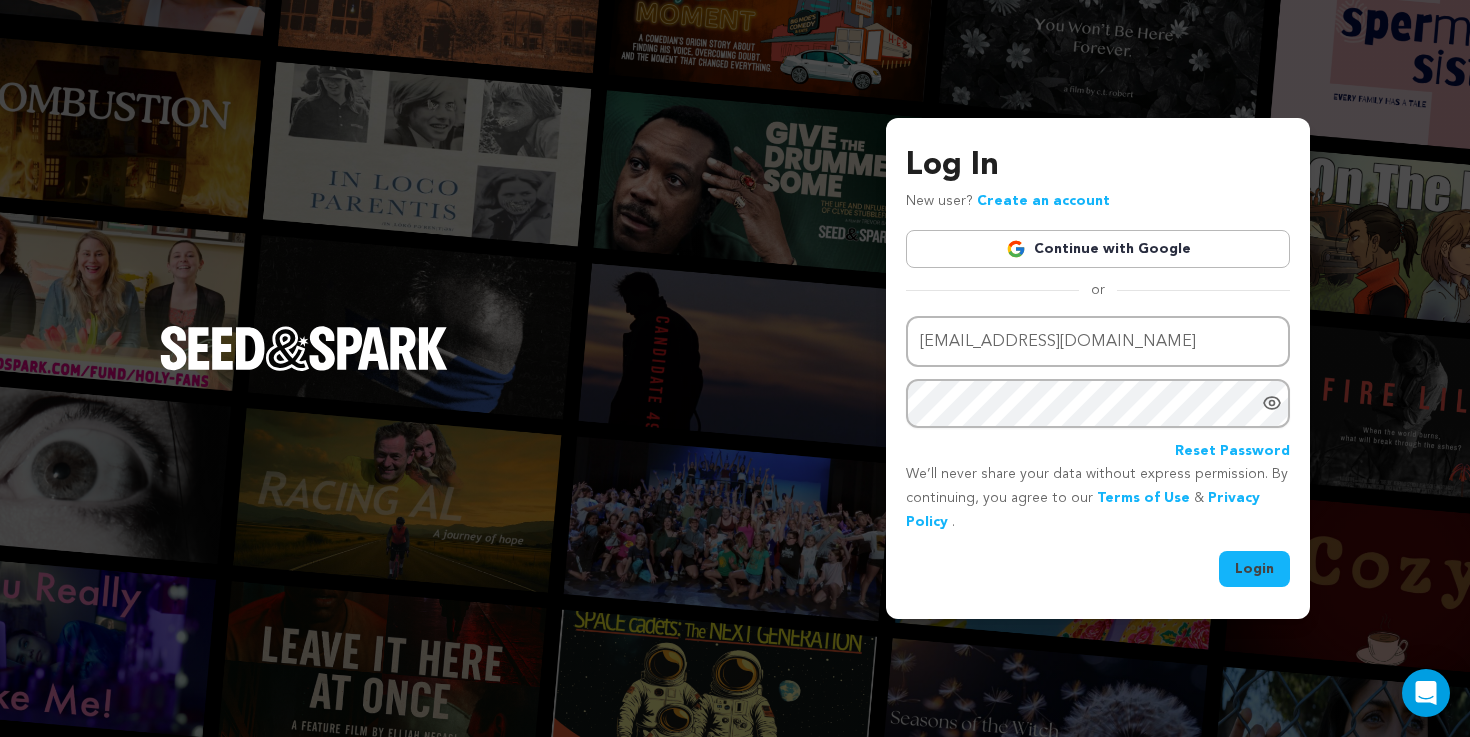 click on "Login" at bounding box center (1254, 569) 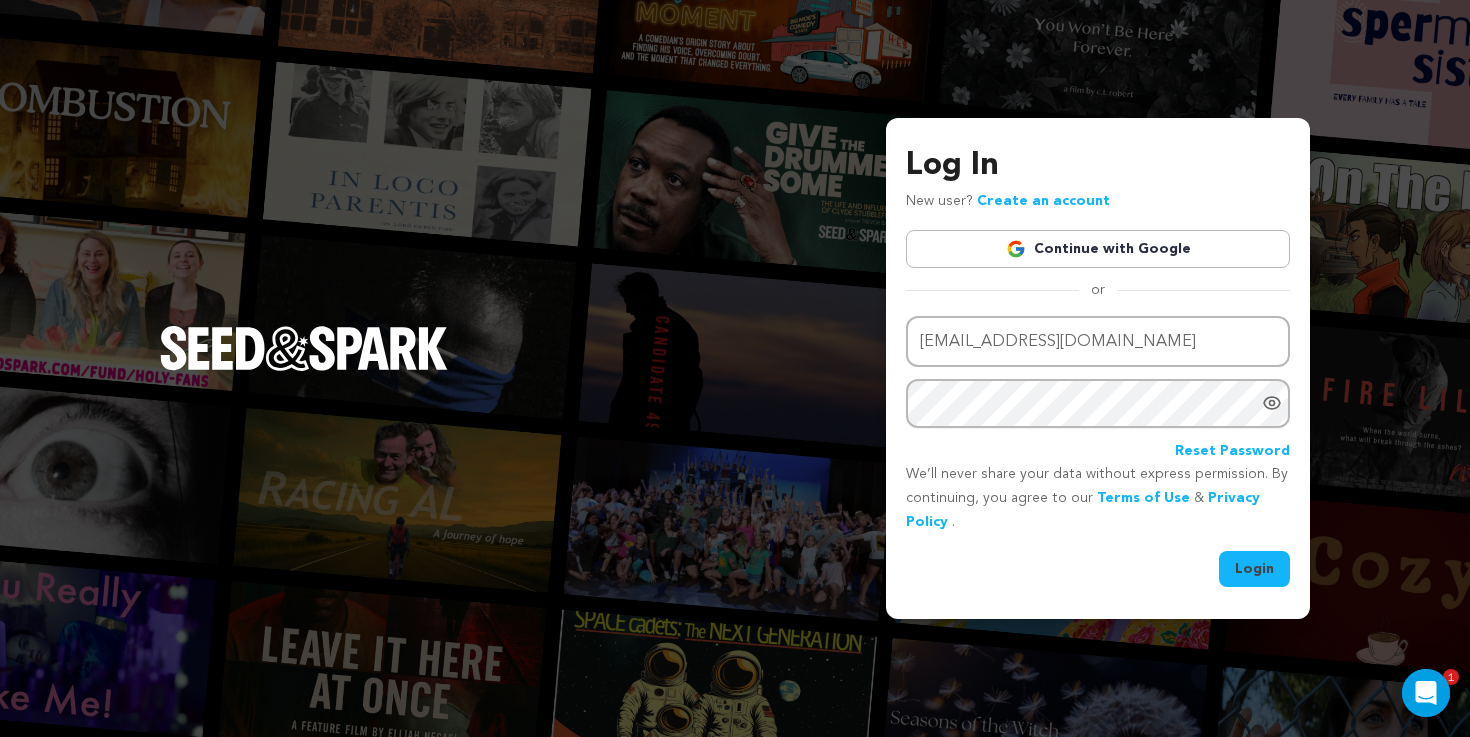 scroll, scrollTop: 0, scrollLeft: 0, axis: both 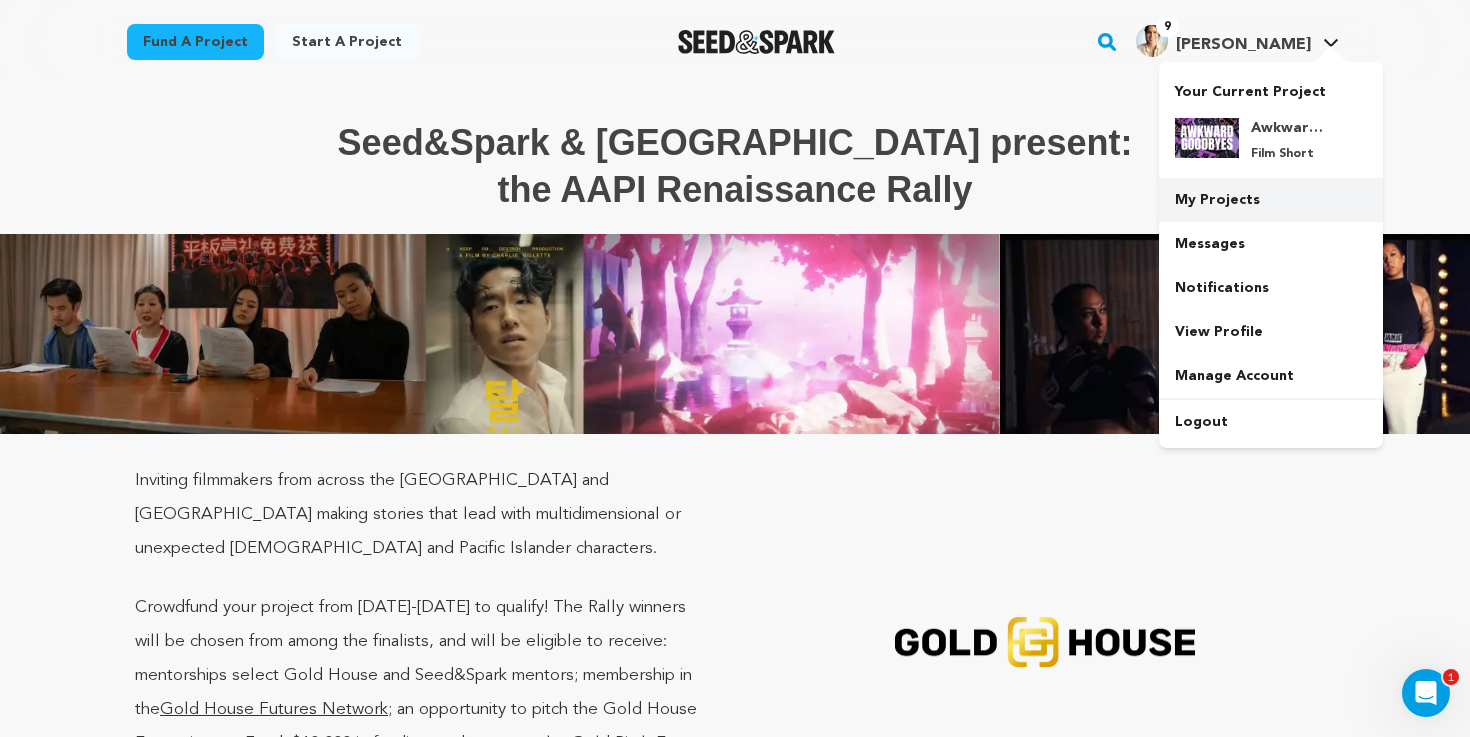 click on "My Projects" at bounding box center [1271, 200] 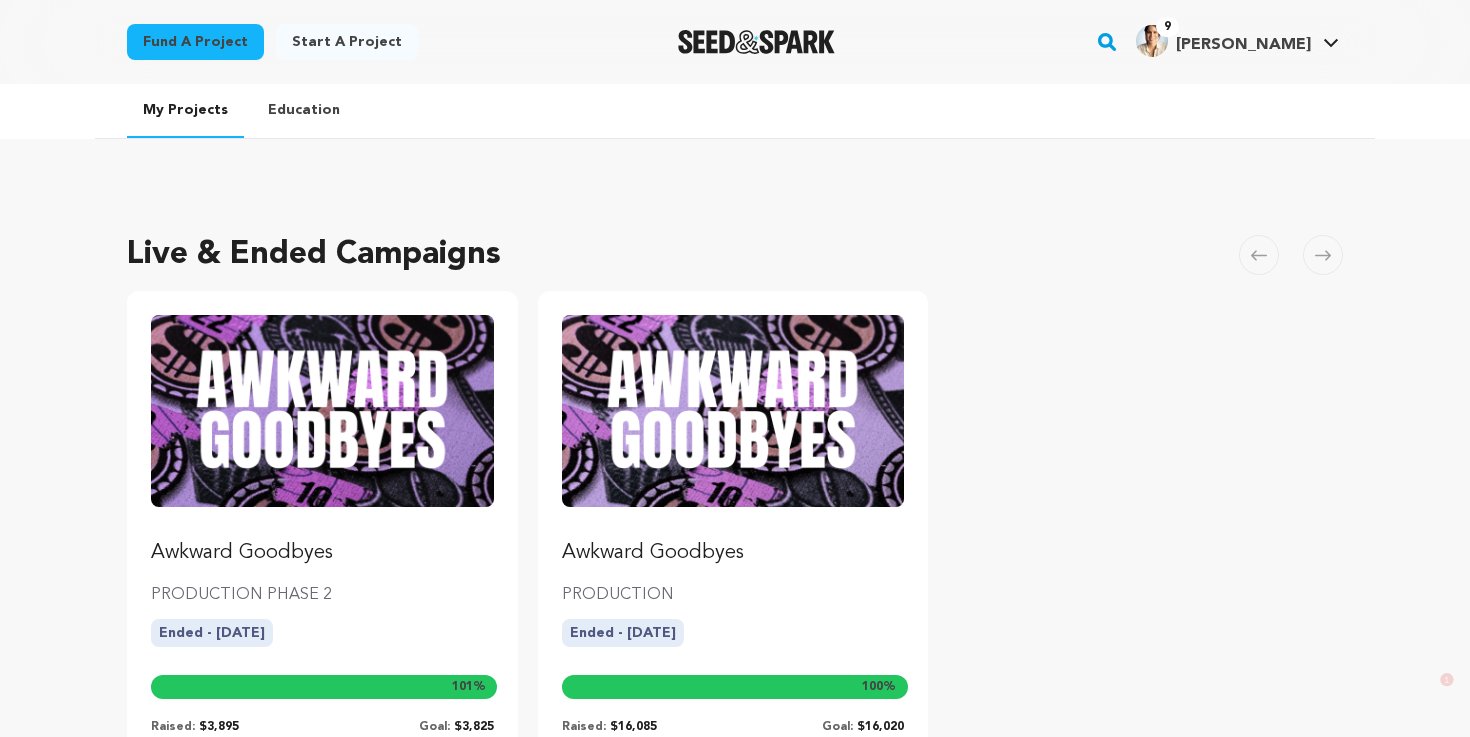 scroll, scrollTop: 137, scrollLeft: 0, axis: vertical 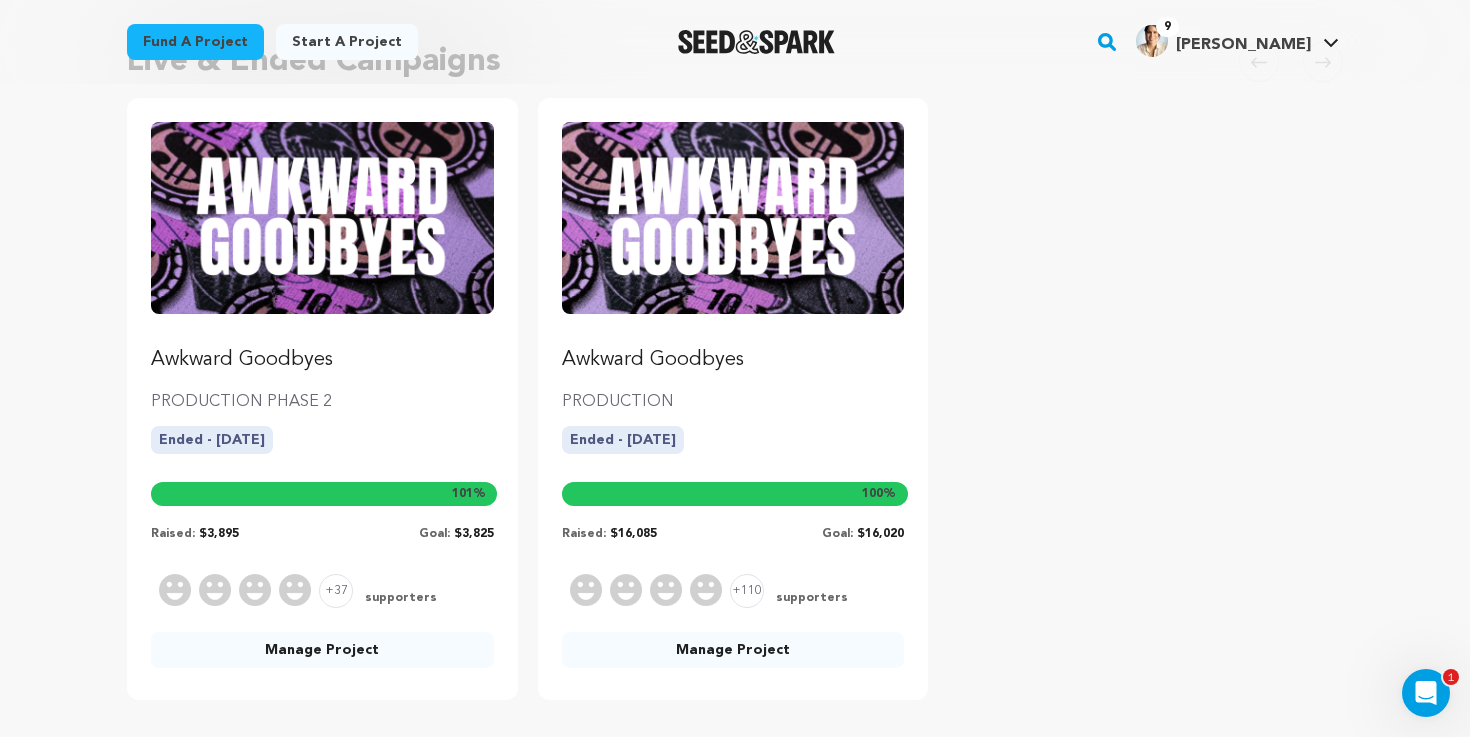 click at bounding box center (733, 218) 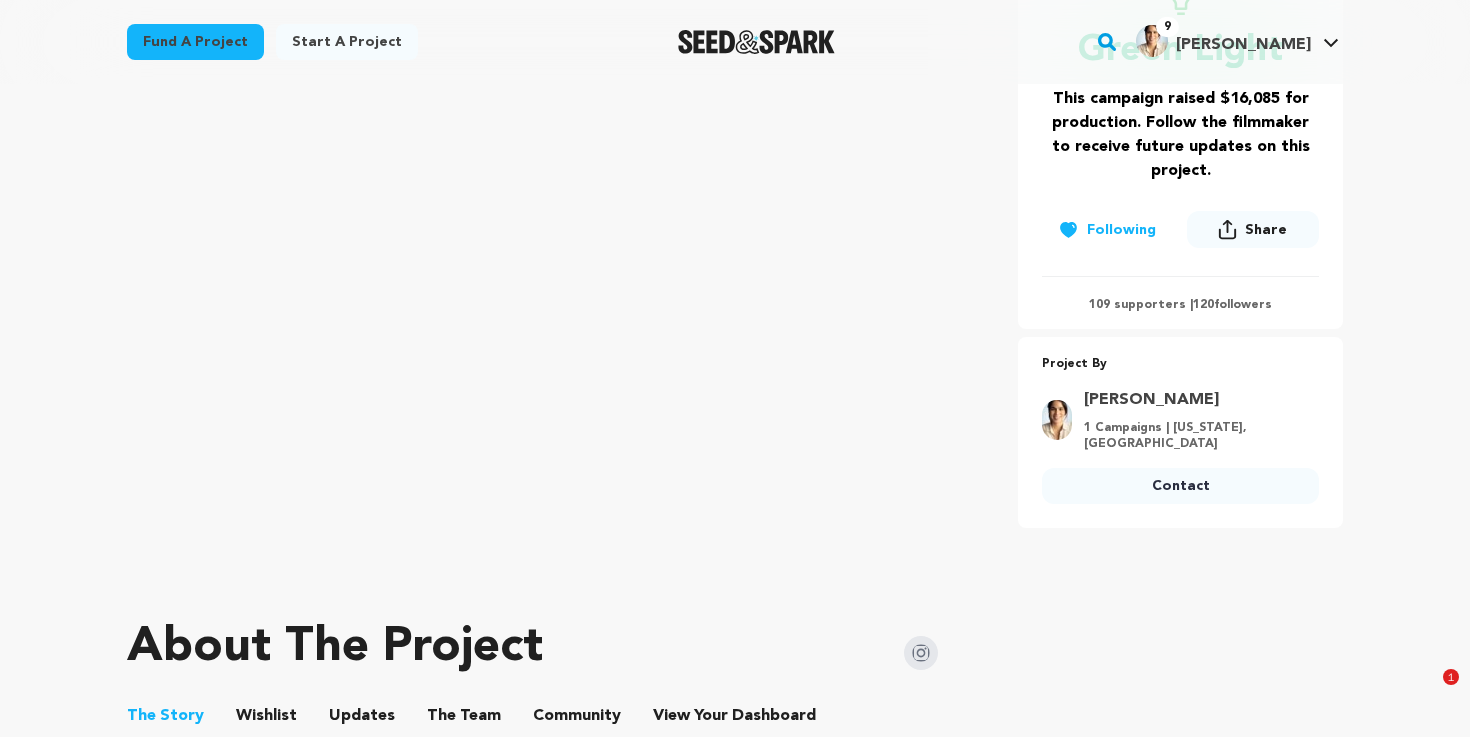 scroll, scrollTop: 0, scrollLeft: 0, axis: both 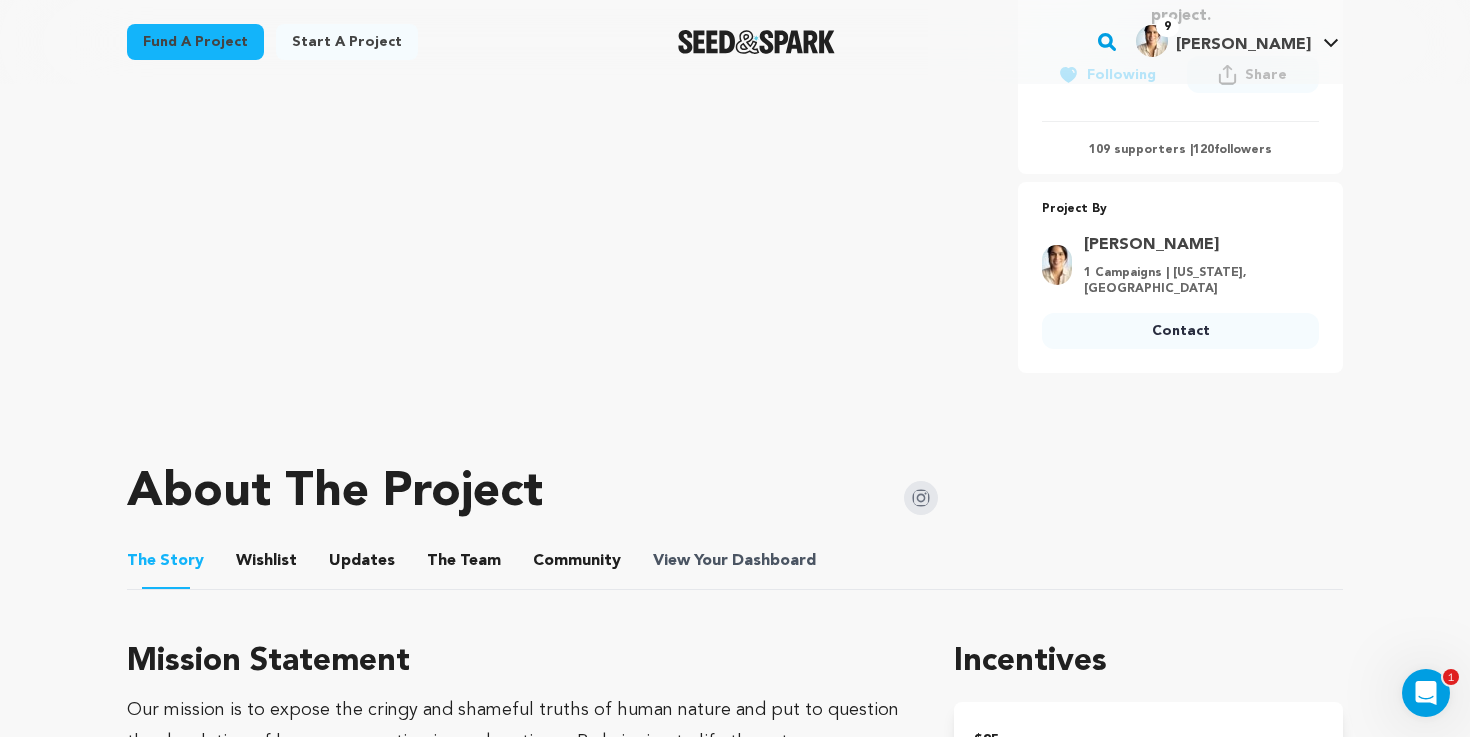click on "View   Your   Dashboard" at bounding box center [736, 561] 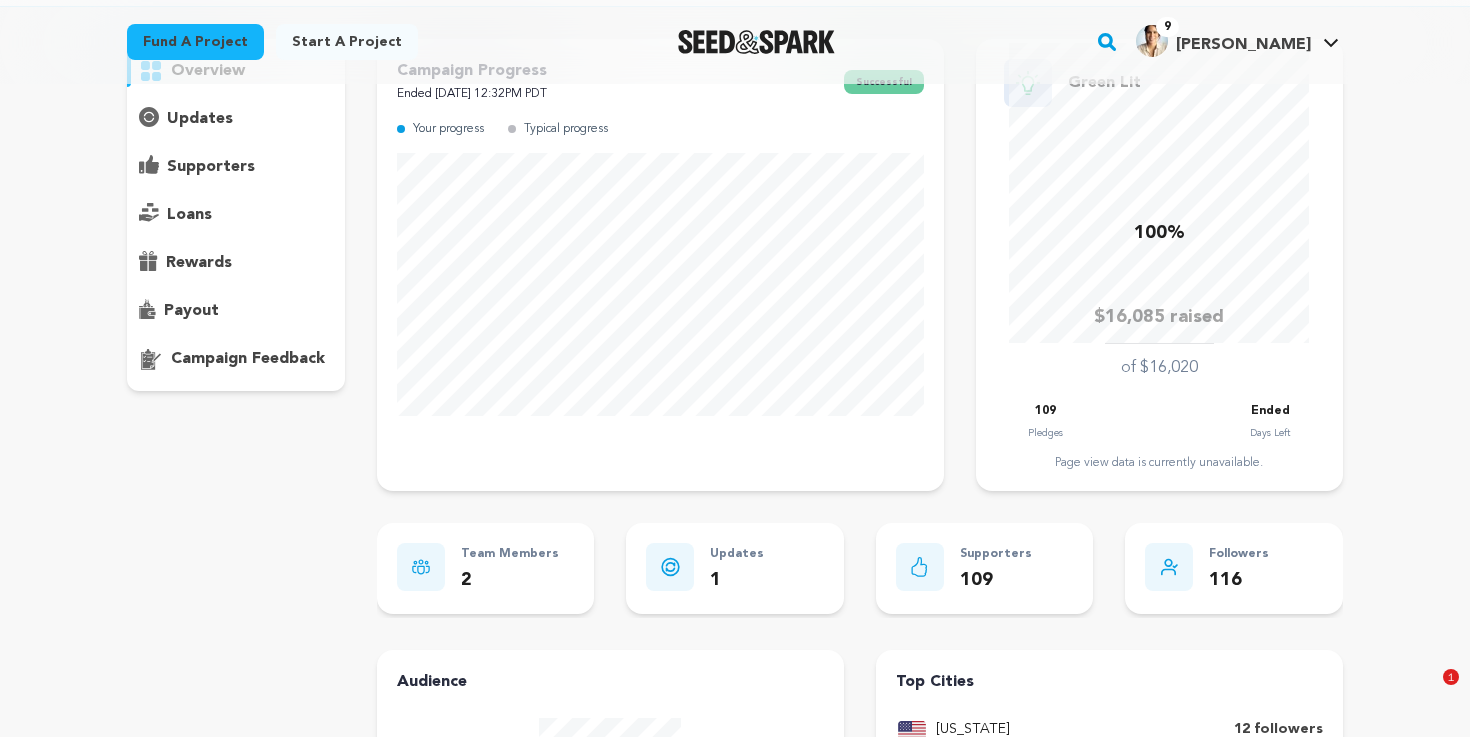 scroll, scrollTop: 460, scrollLeft: 0, axis: vertical 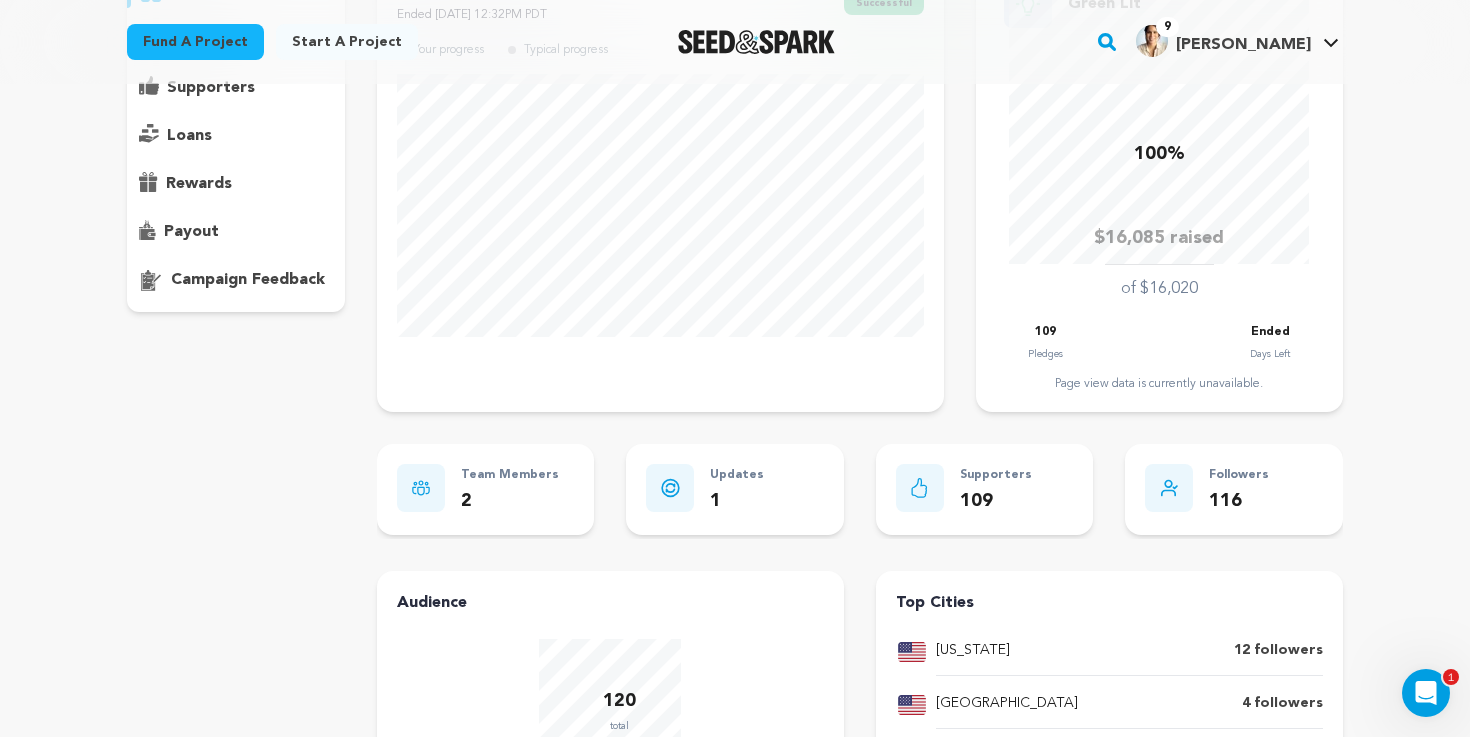 click on "payout" at bounding box center [191, 232] 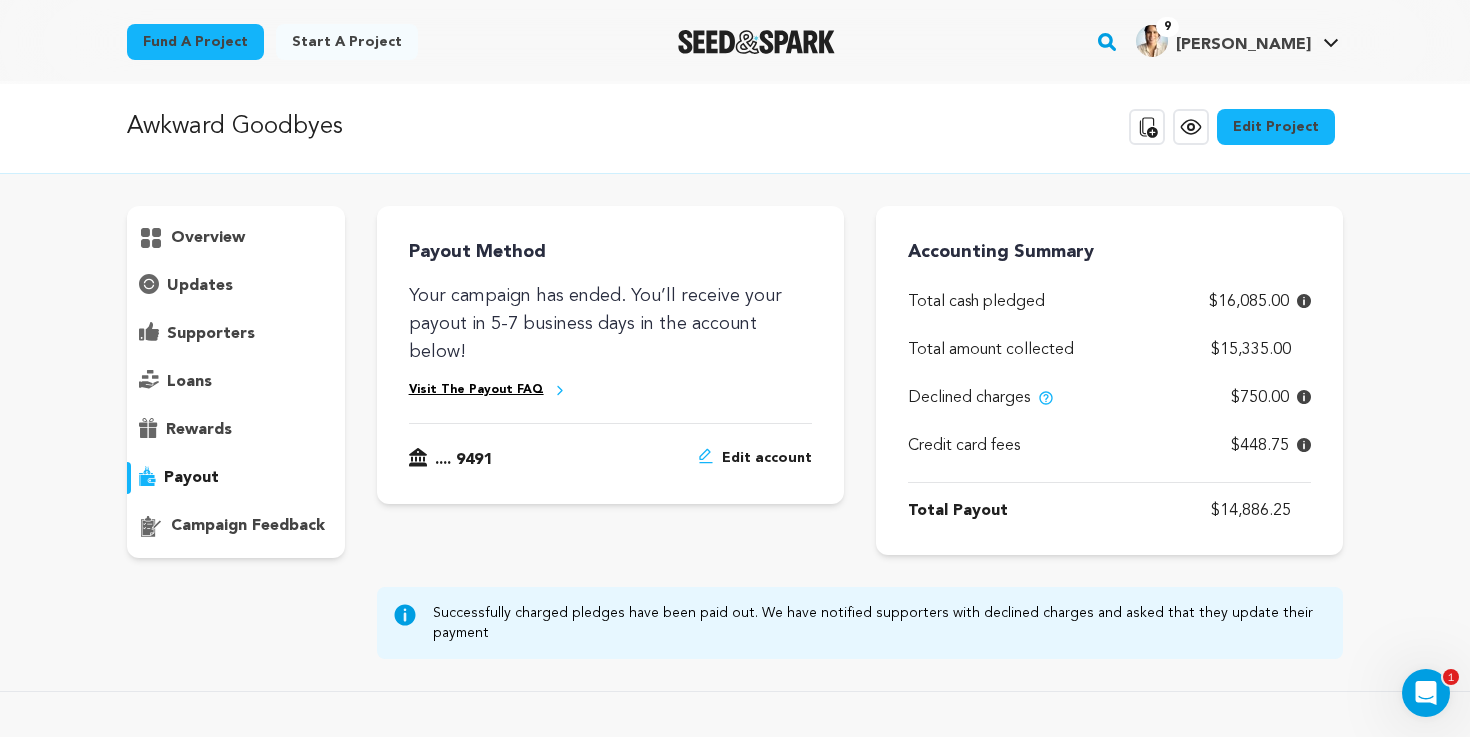 scroll, scrollTop: 0, scrollLeft: 0, axis: both 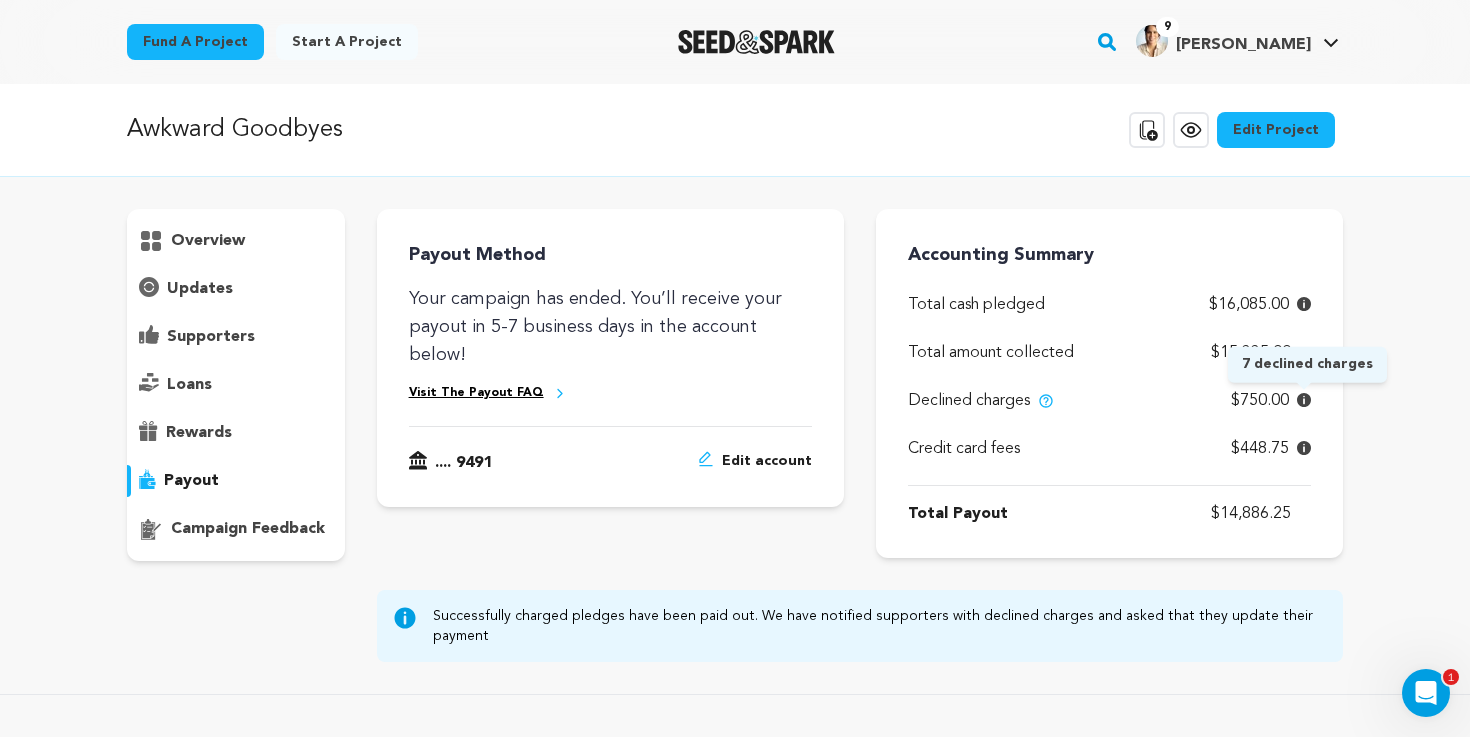 click 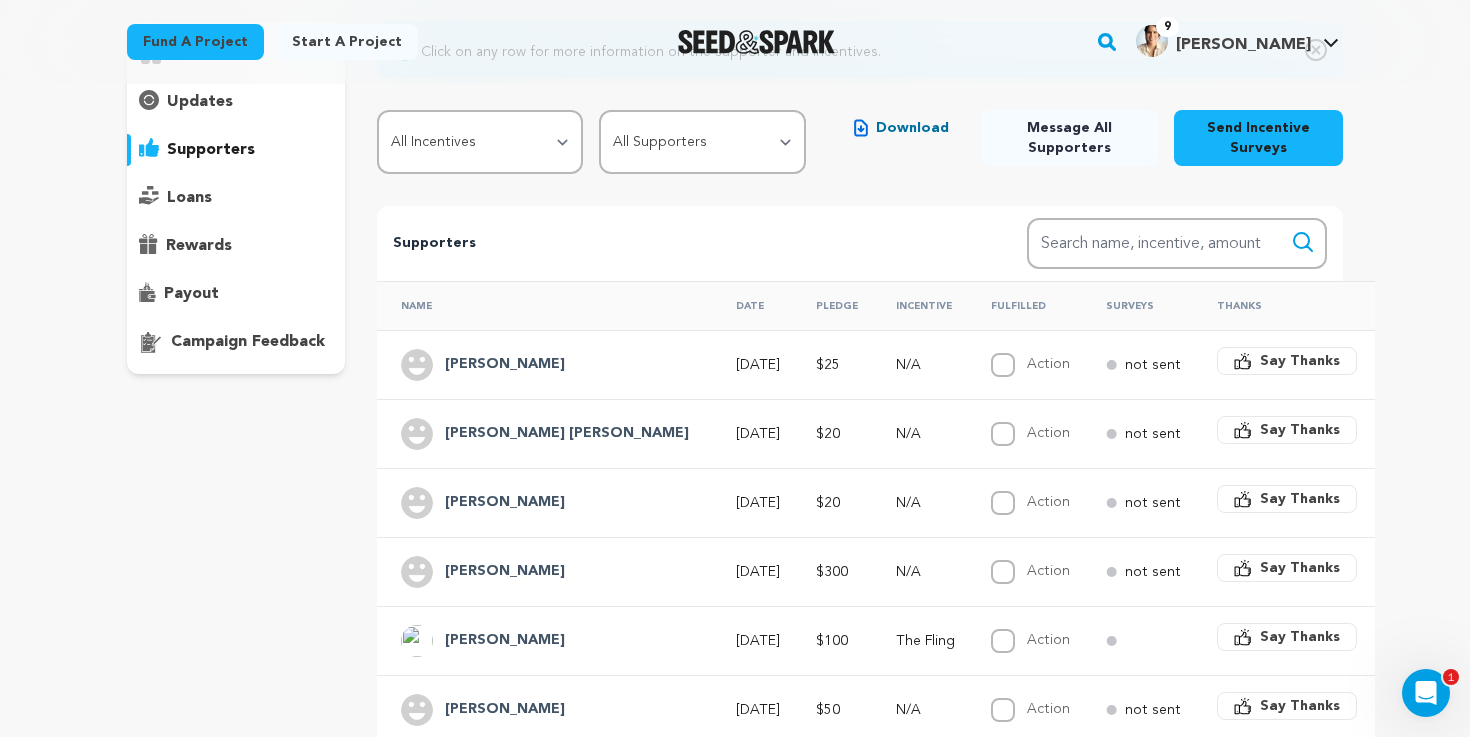 scroll, scrollTop: 171, scrollLeft: 0, axis: vertical 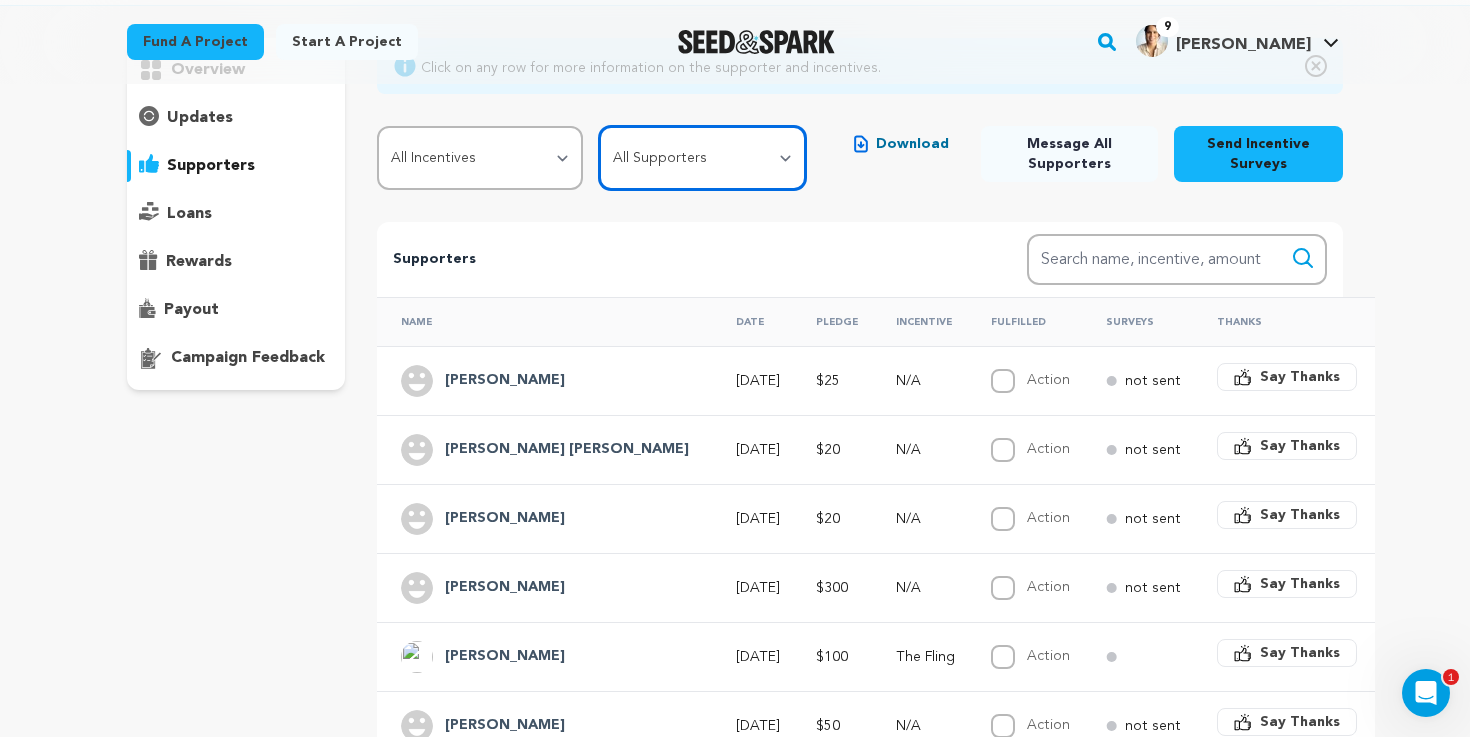 click on "All Supporters
Survey not sent Survey incomplete Survey complete Incentive not fulfilled Incentive fulfilled Declined charge" at bounding box center (702, 158) 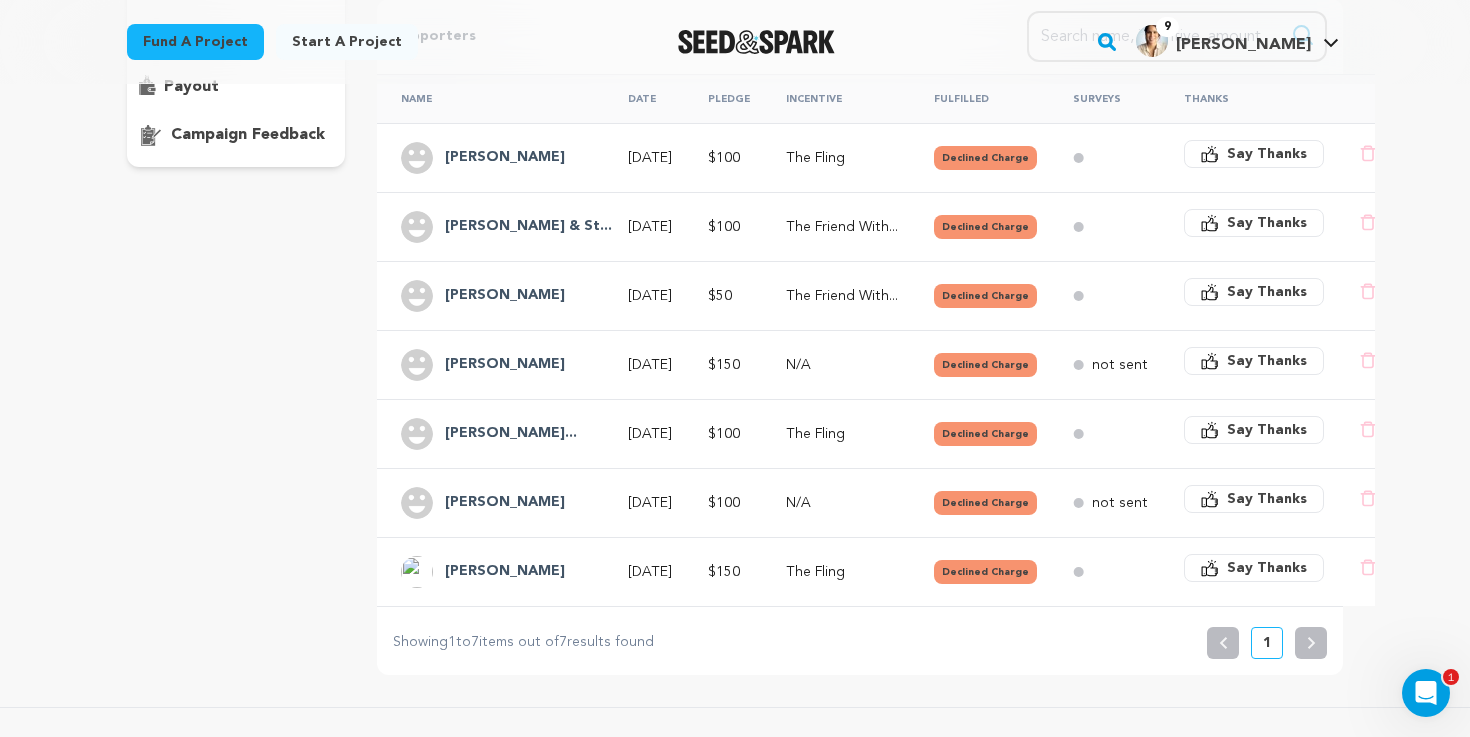 scroll, scrollTop: 361, scrollLeft: 0, axis: vertical 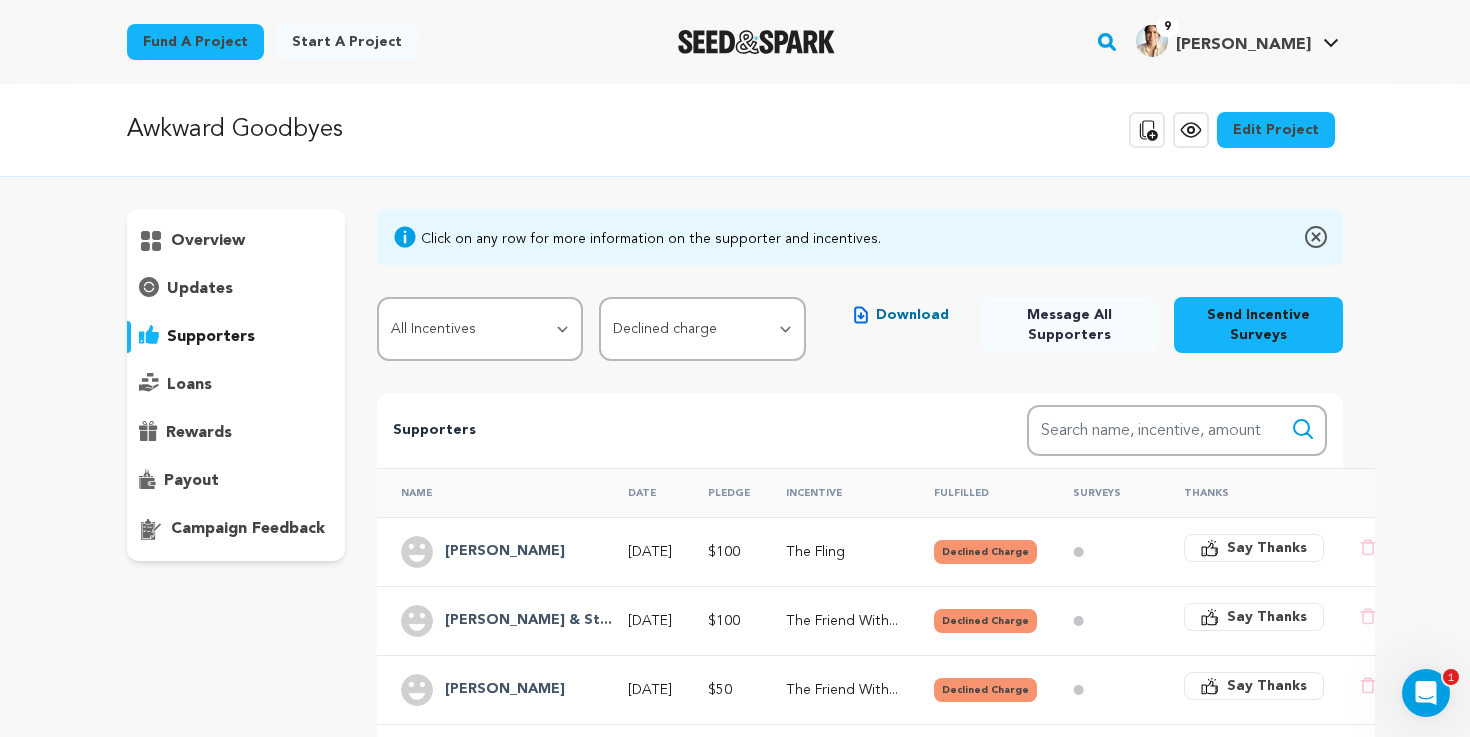 click on "overview" at bounding box center [208, 241] 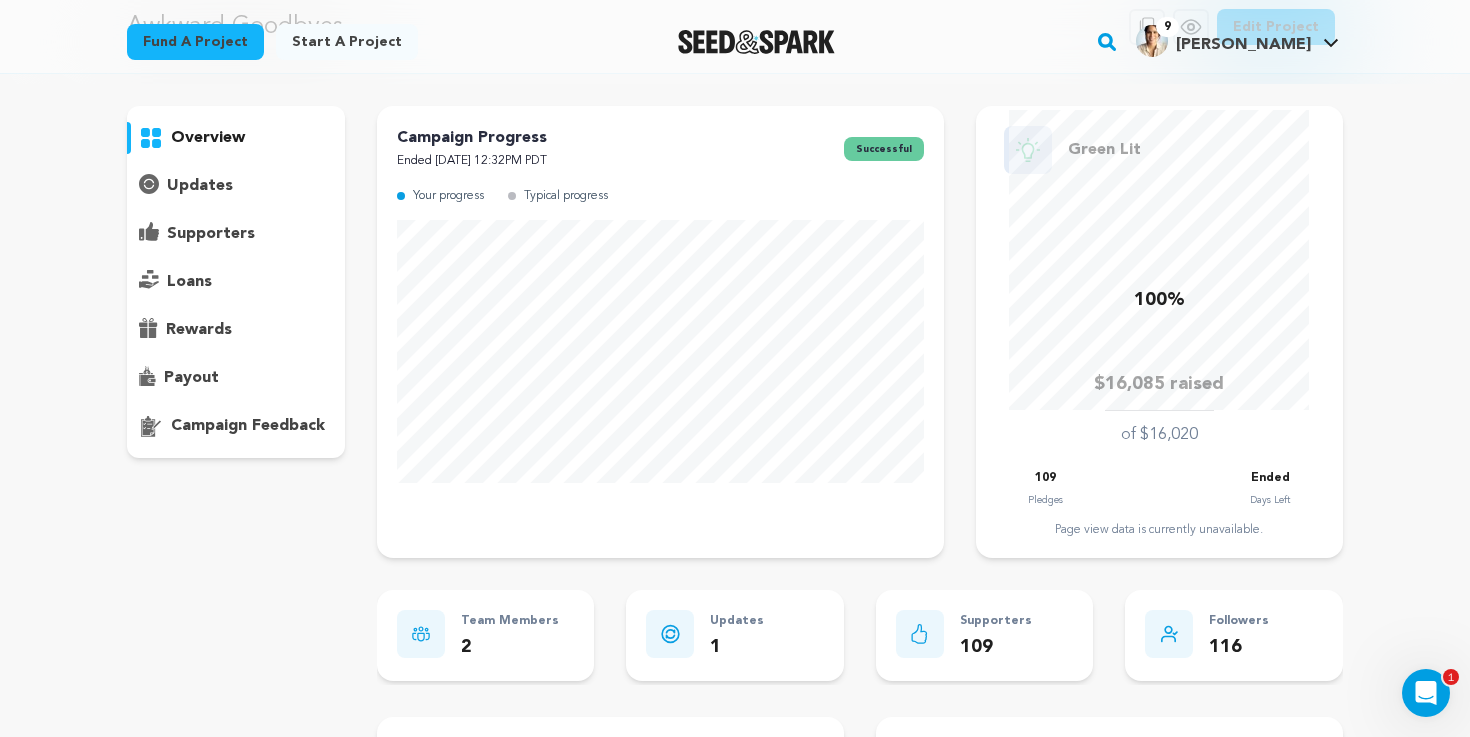scroll, scrollTop: 0, scrollLeft: 0, axis: both 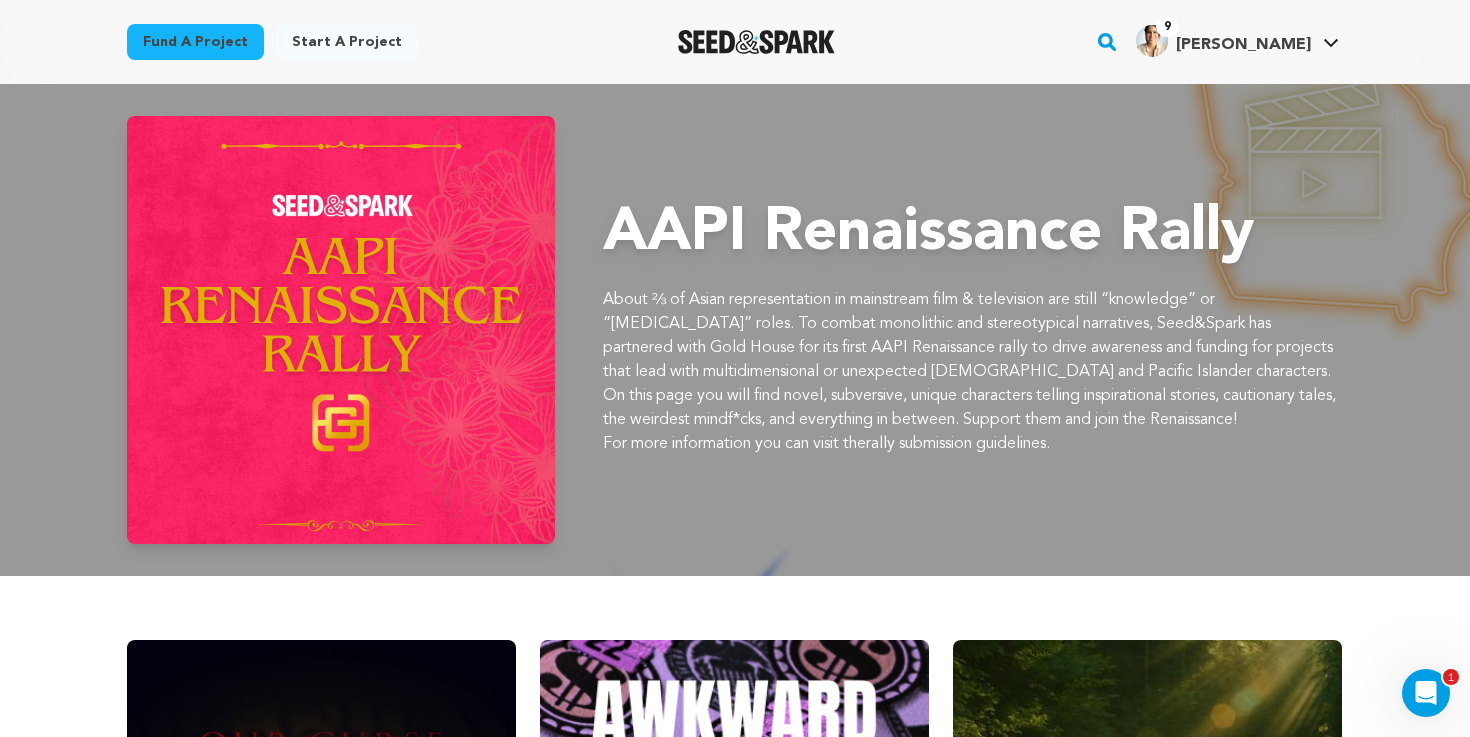 click on "AAPI Renaissance Rally" at bounding box center (973, 234) 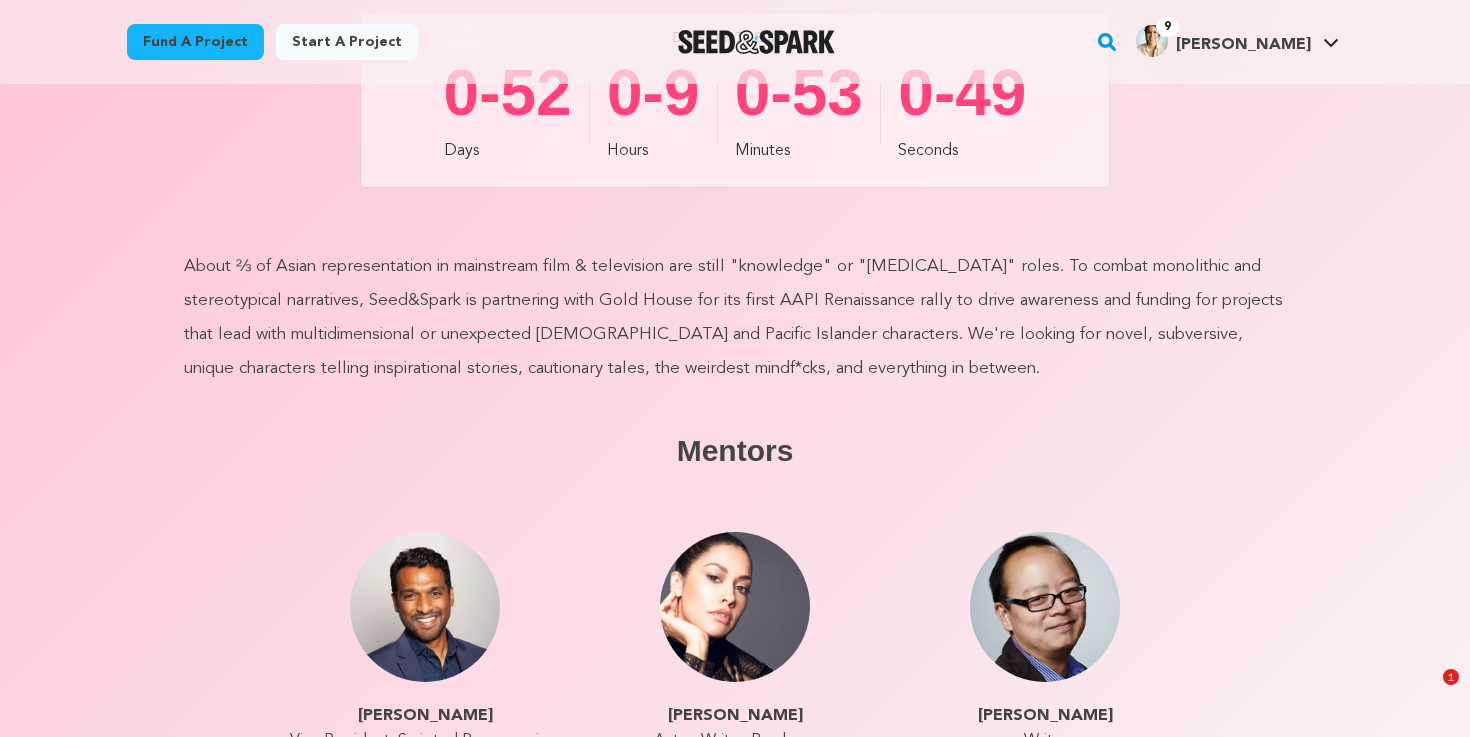 scroll, scrollTop: 1303, scrollLeft: 0, axis: vertical 